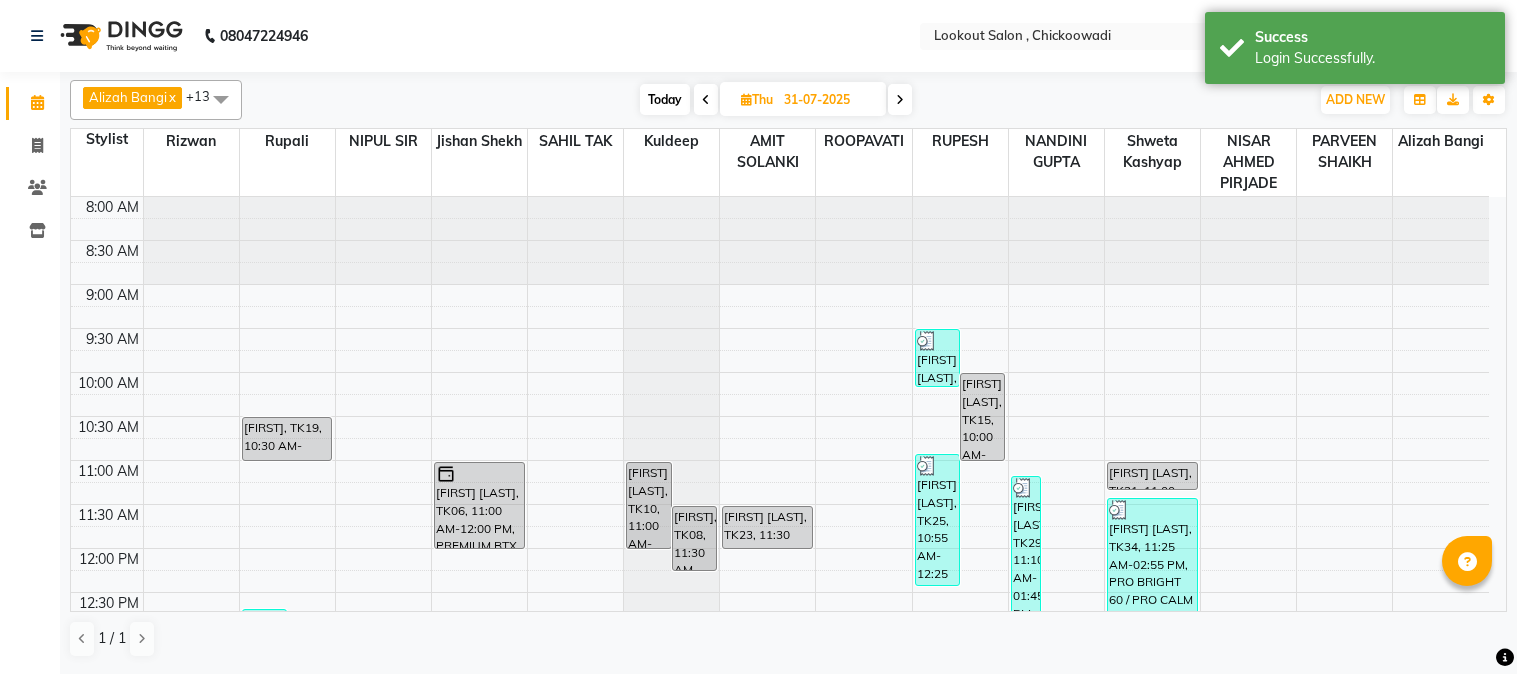 scroll, scrollTop: 0, scrollLeft: 0, axis: both 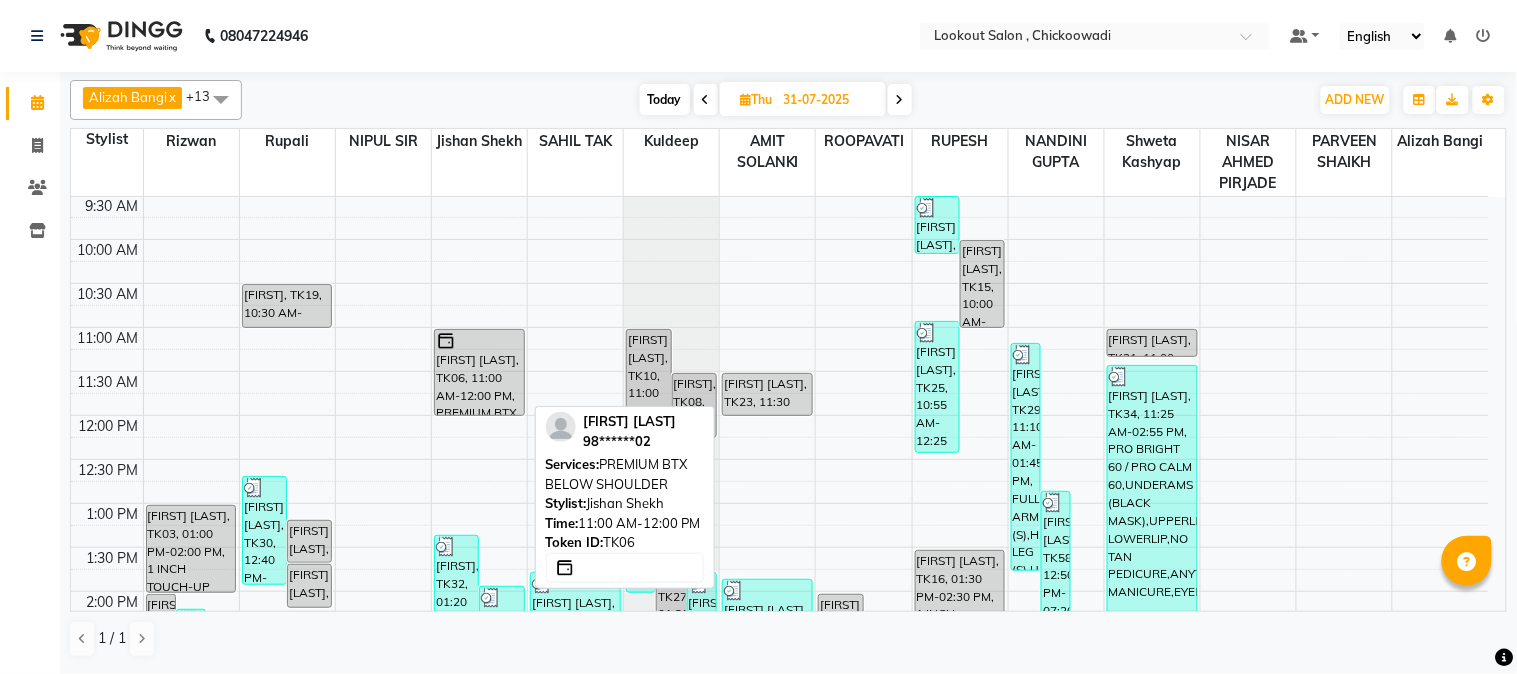 click on "[FIRST] [LAST], TK06, 11:00 AM-12:00 PM, PREMIUM BTX BELOW SHOULDER" at bounding box center (479, 372) 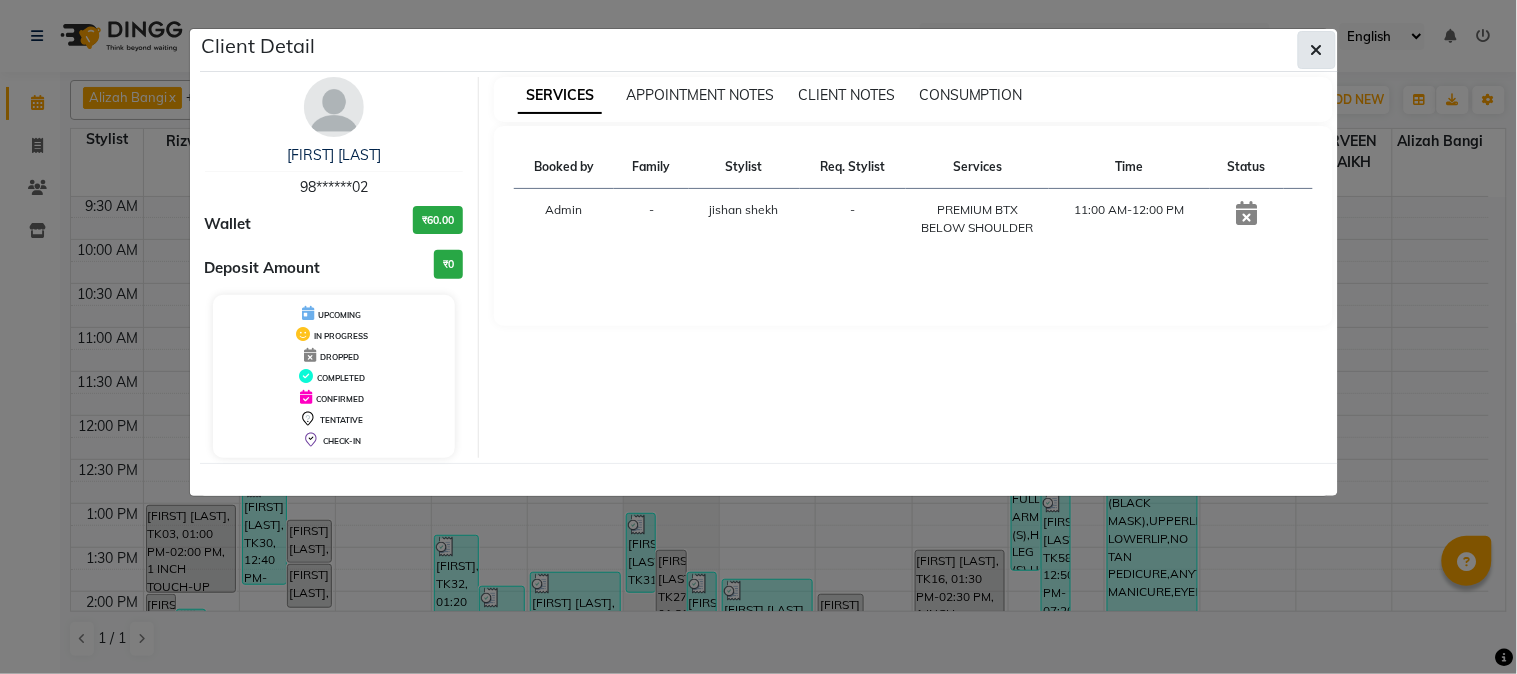 click 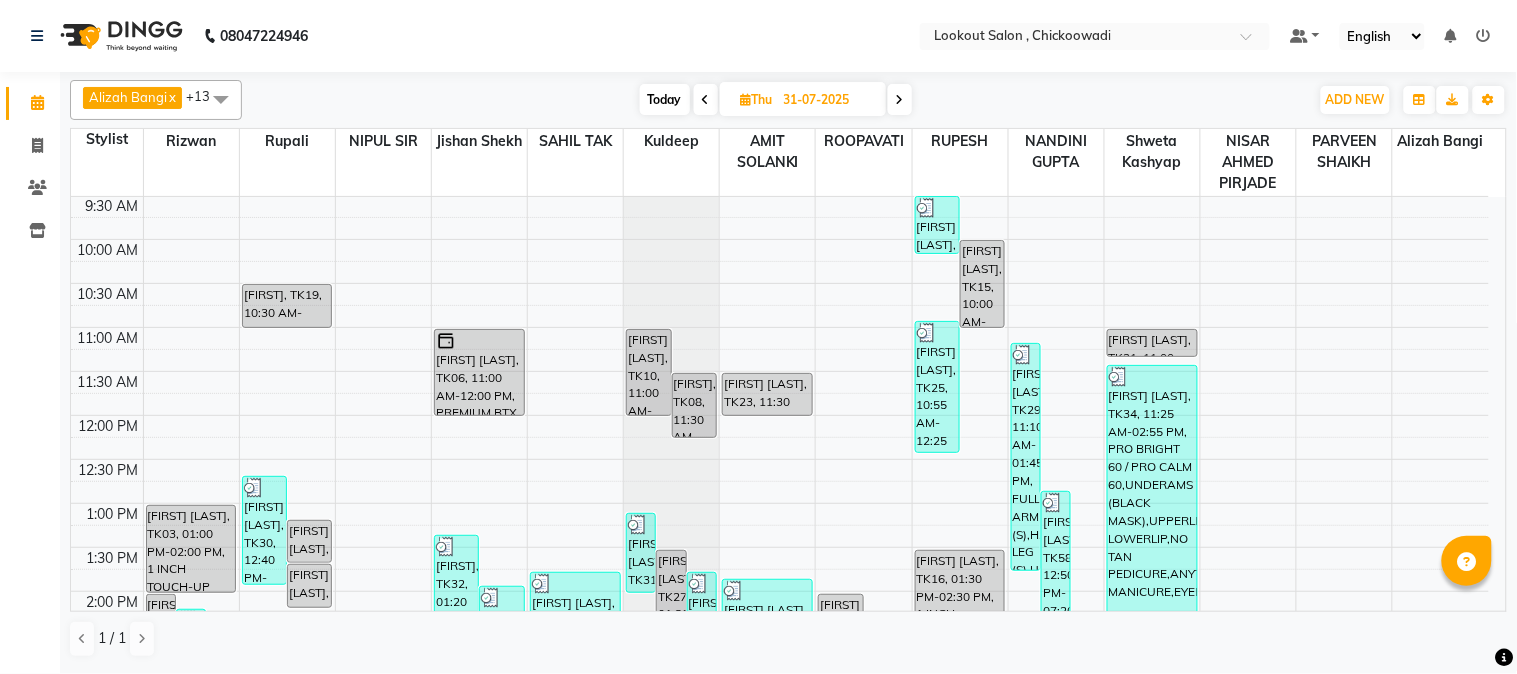 click on "Today" at bounding box center [665, 99] 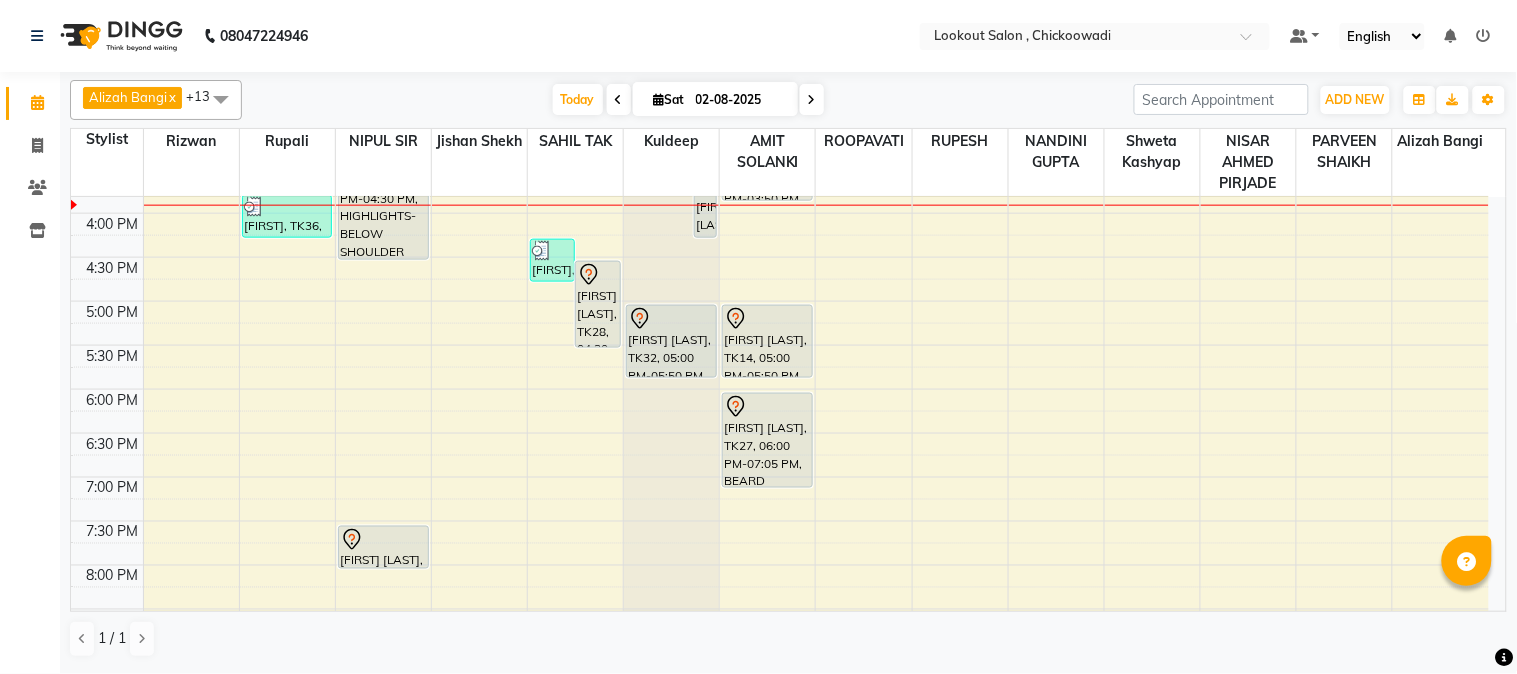 scroll, scrollTop: 620, scrollLeft: 0, axis: vertical 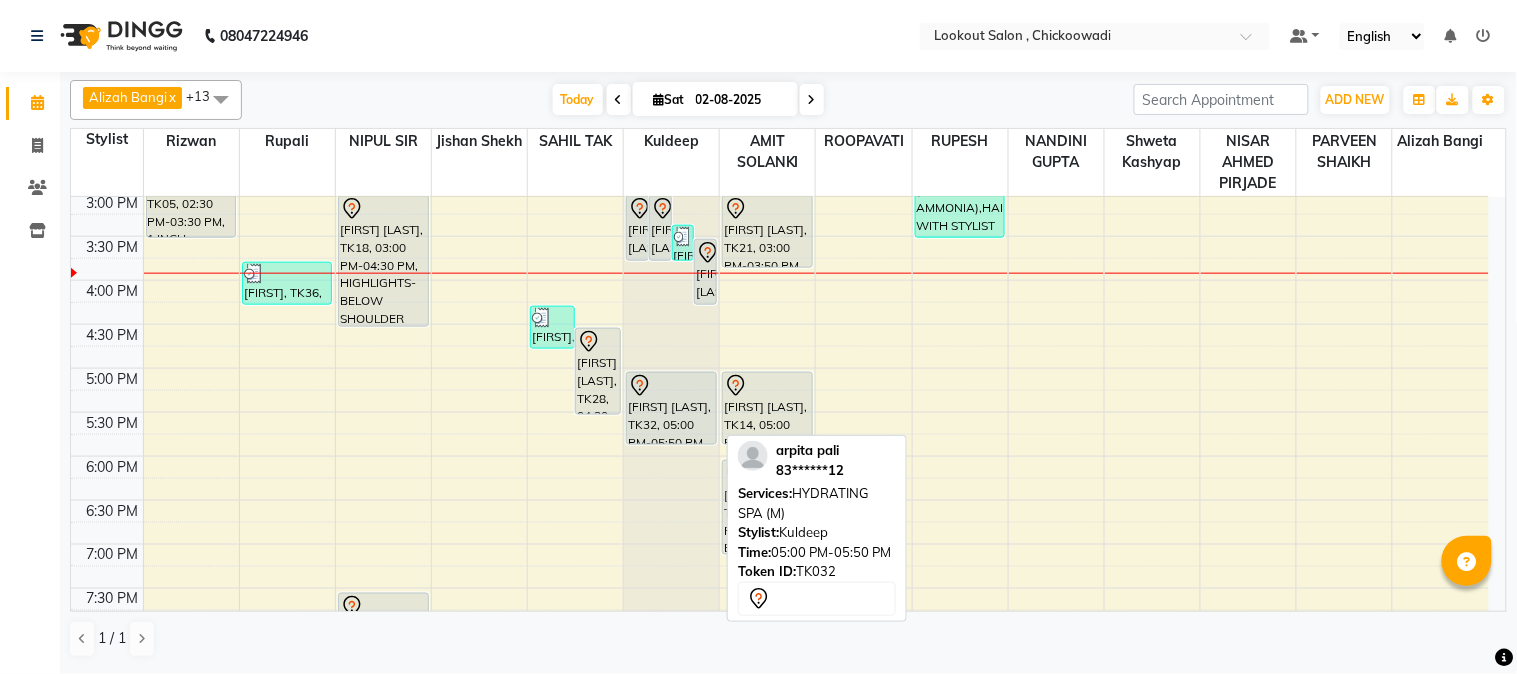 click on "[FIRST] [LAST], TK32, 05:00 PM-05:50 PM, HYDRATING SPA (M)" at bounding box center [671, 408] 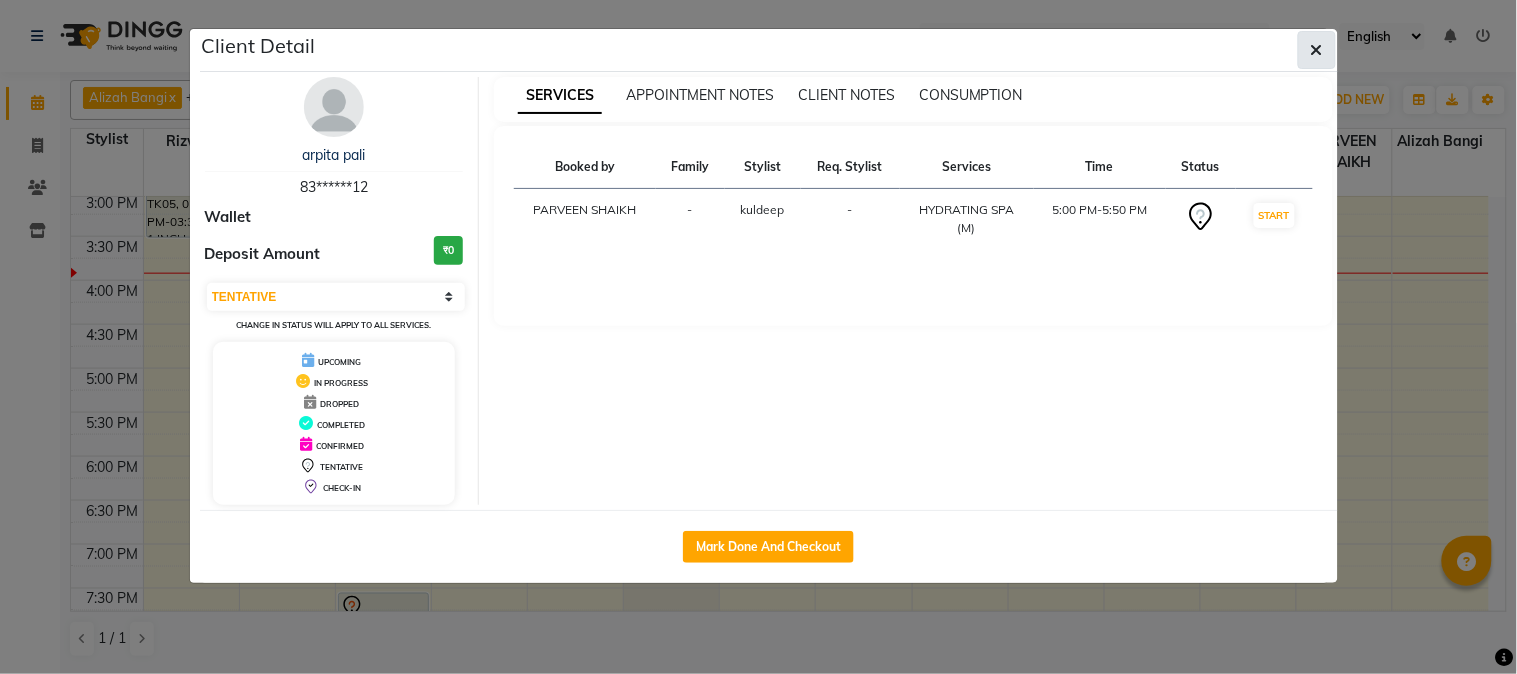click 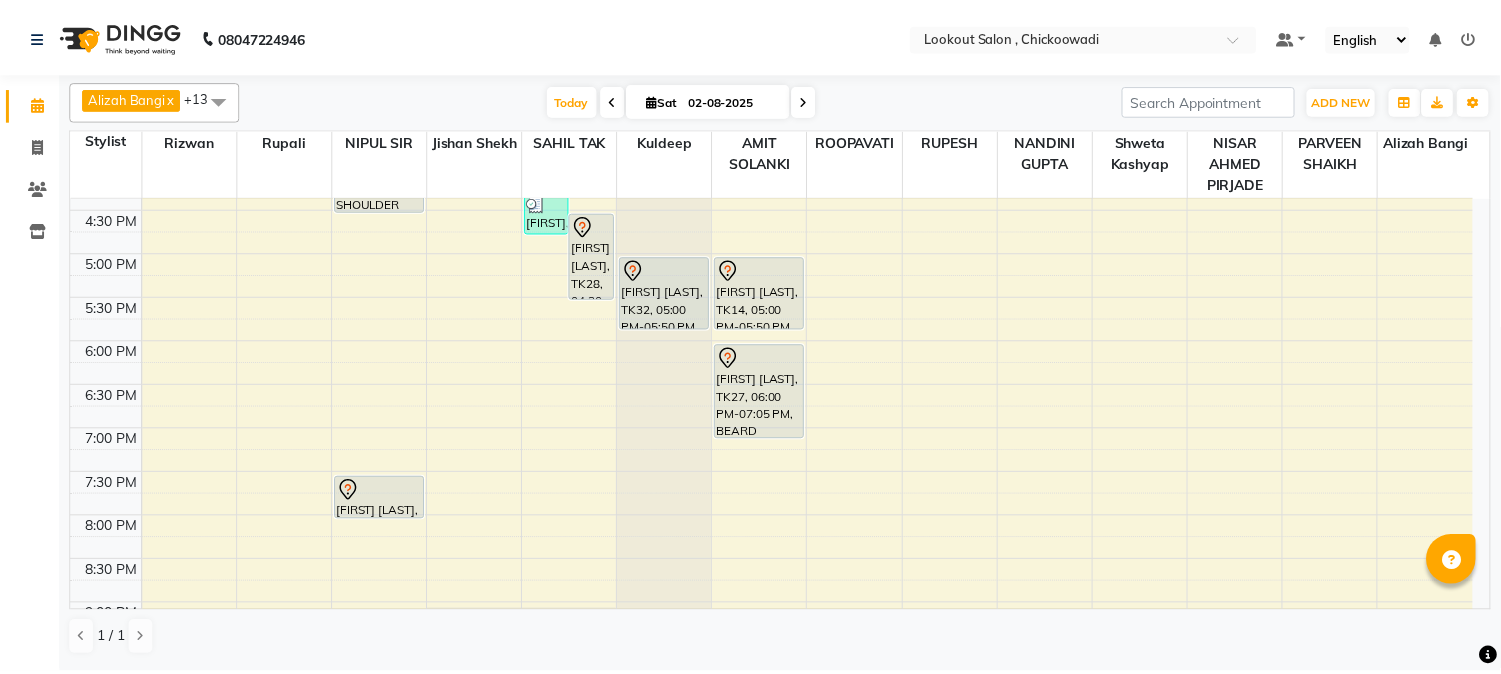 scroll, scrollTop: 620, scrollLeft: 0, axis: vertical 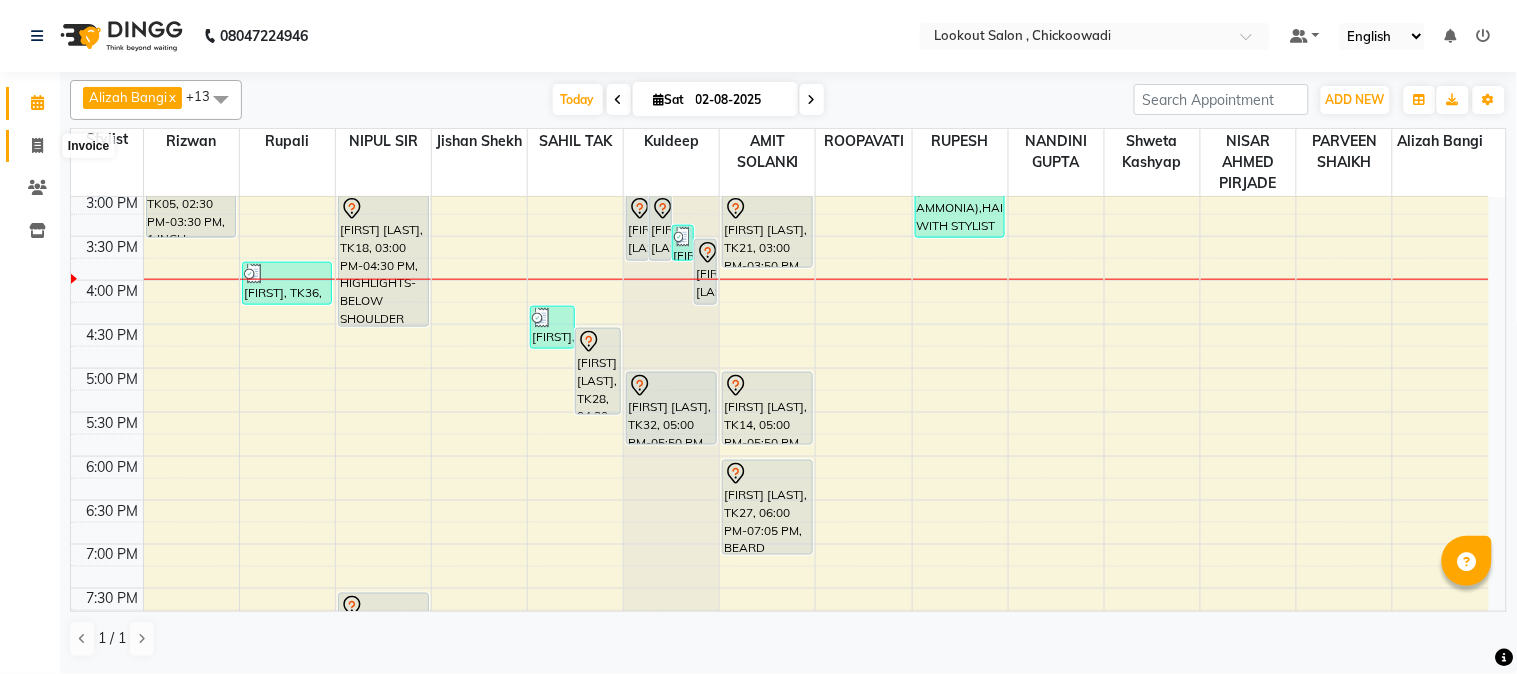 click 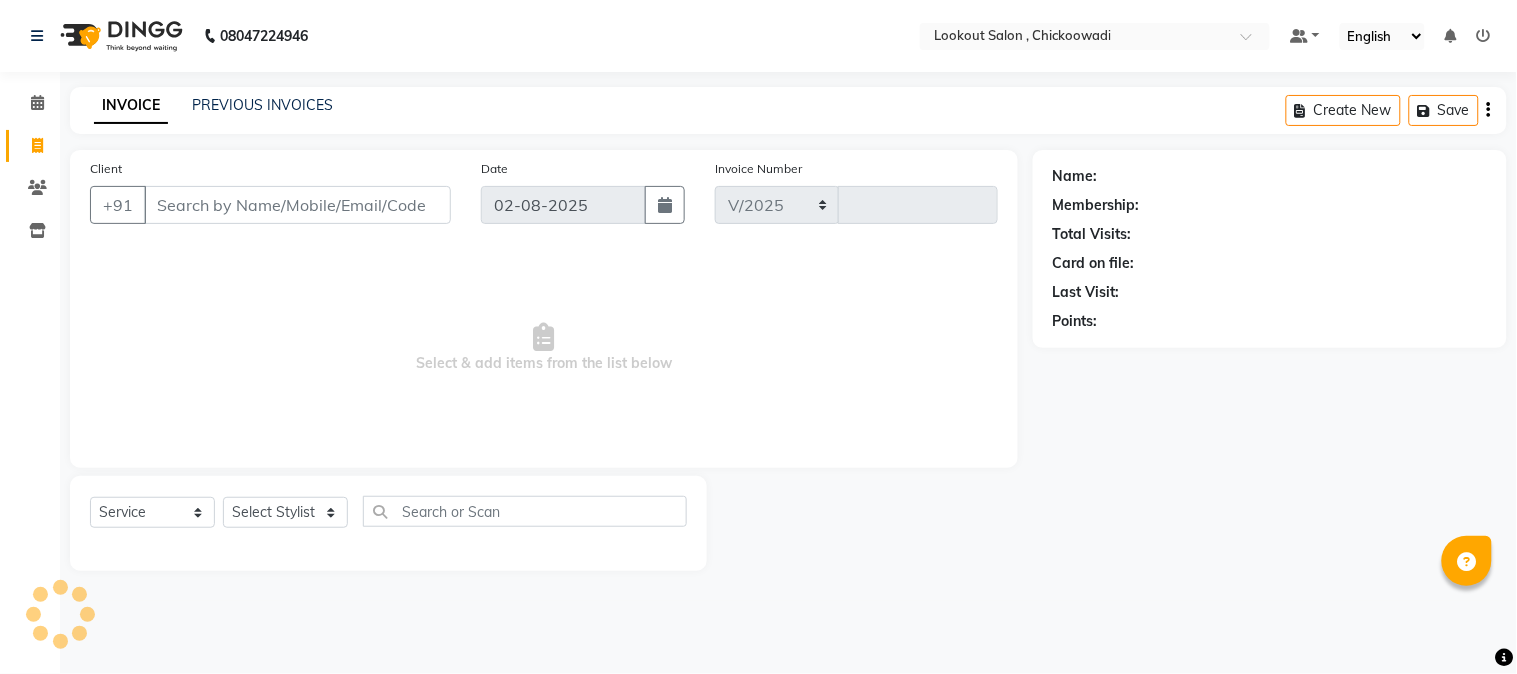 select on "151" 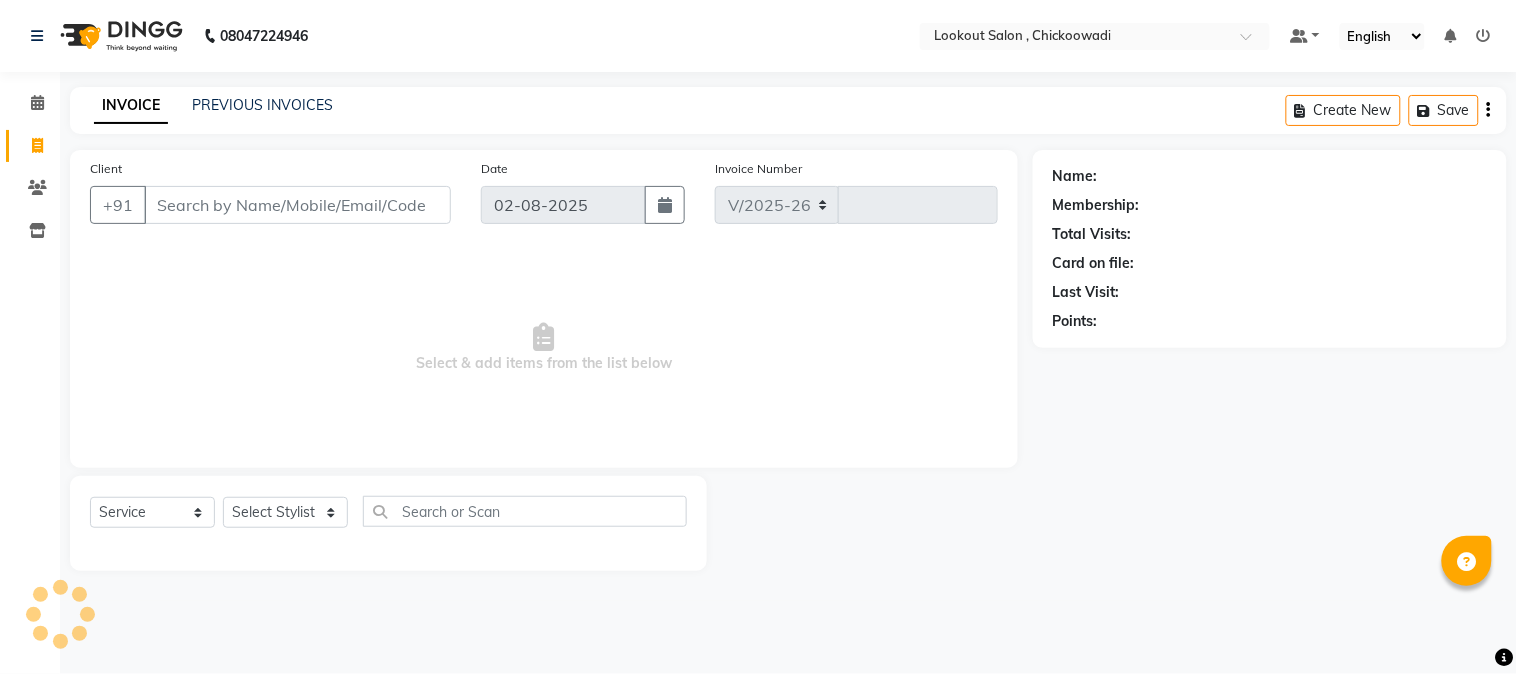 type on "4918" 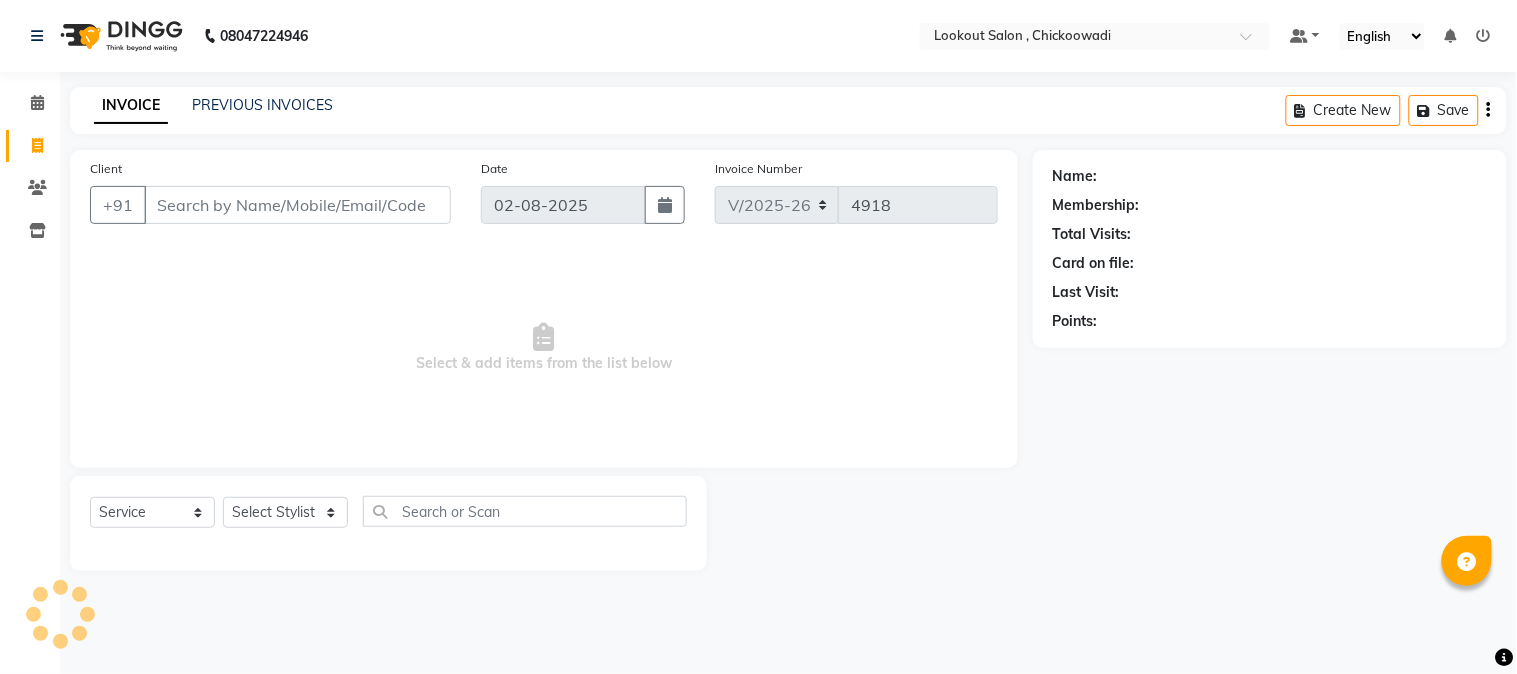 click on "Client" at bounding box center (297, 205) 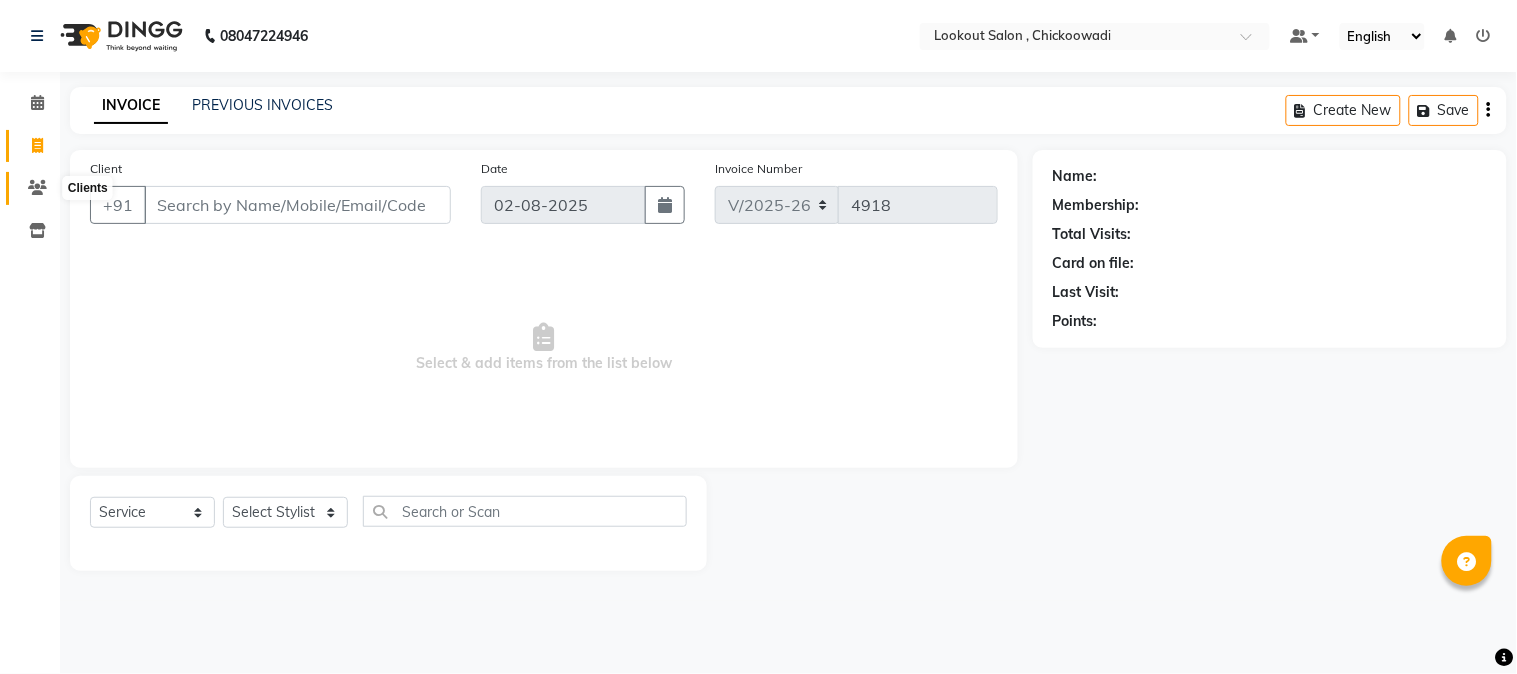 click 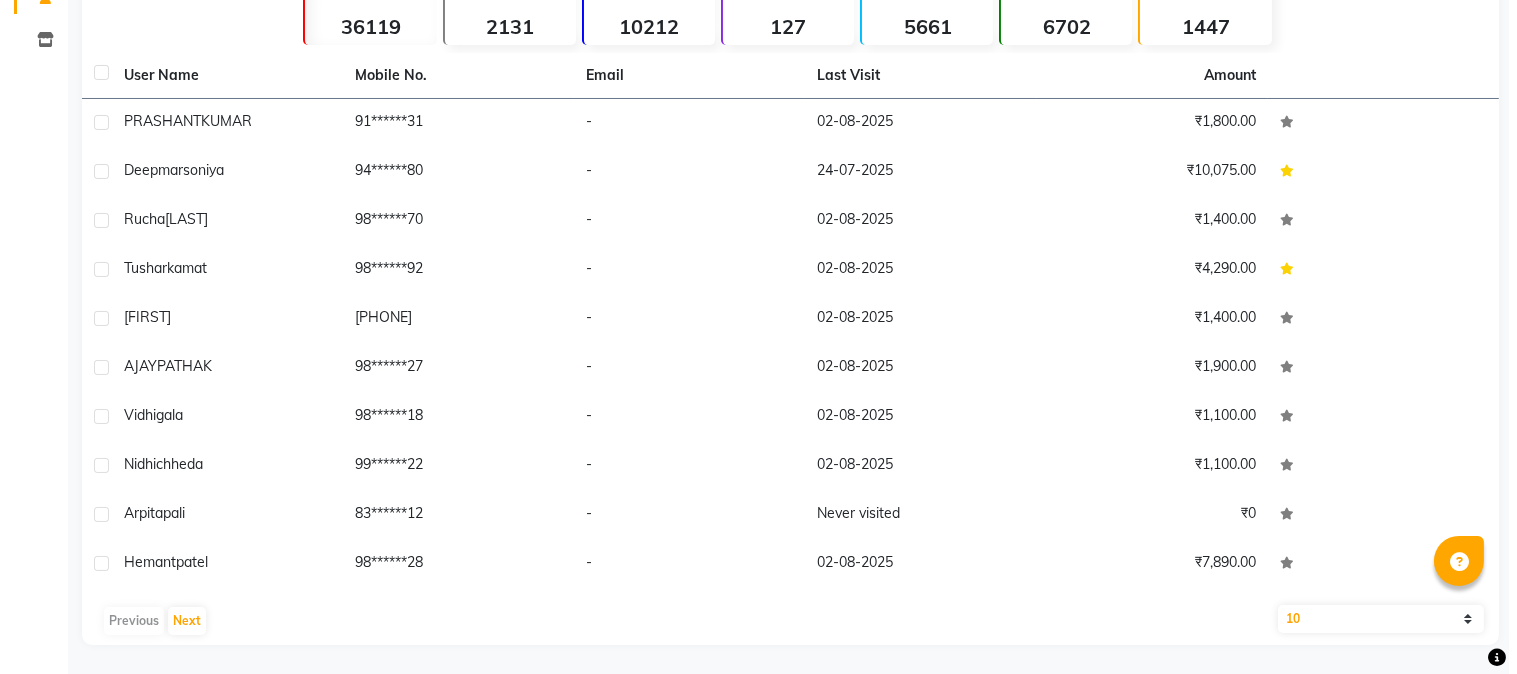 scroll, scrollTop: 0, scrollLeft: 0, axis: both 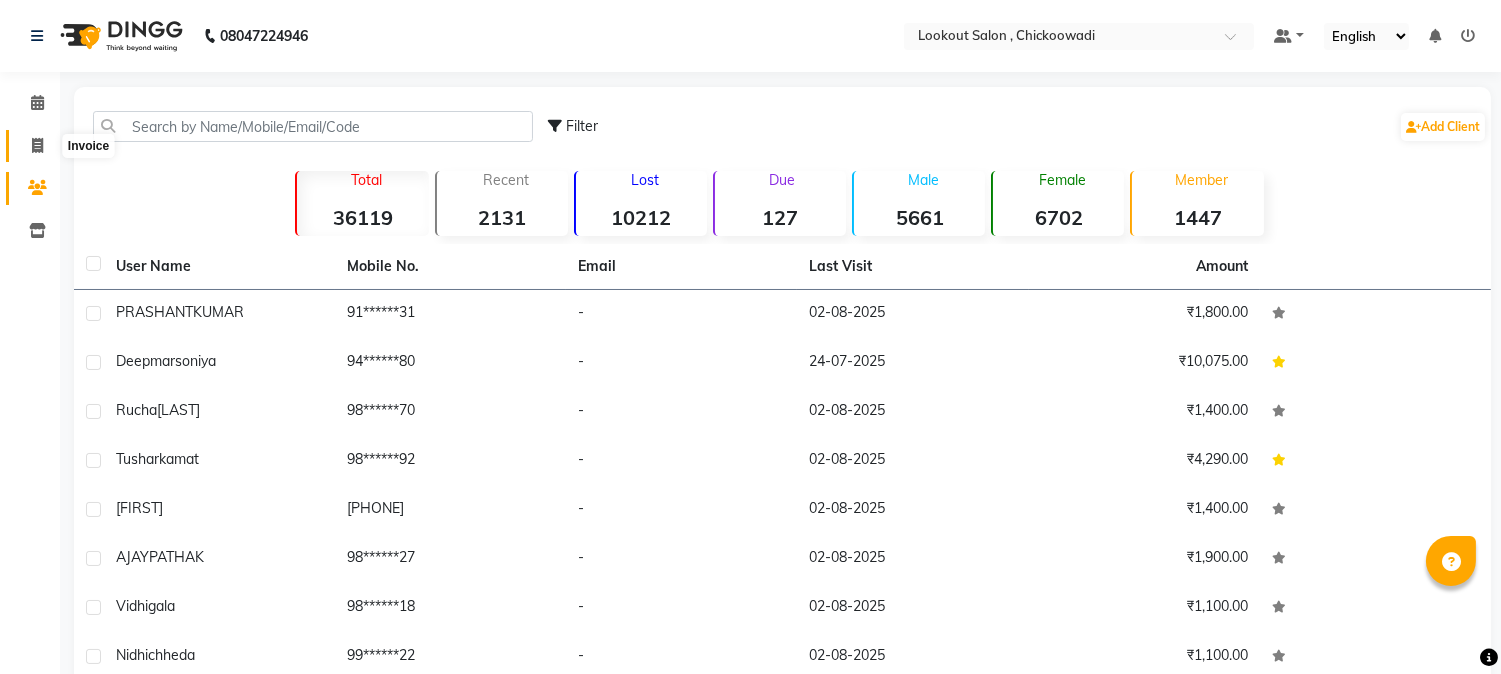 click 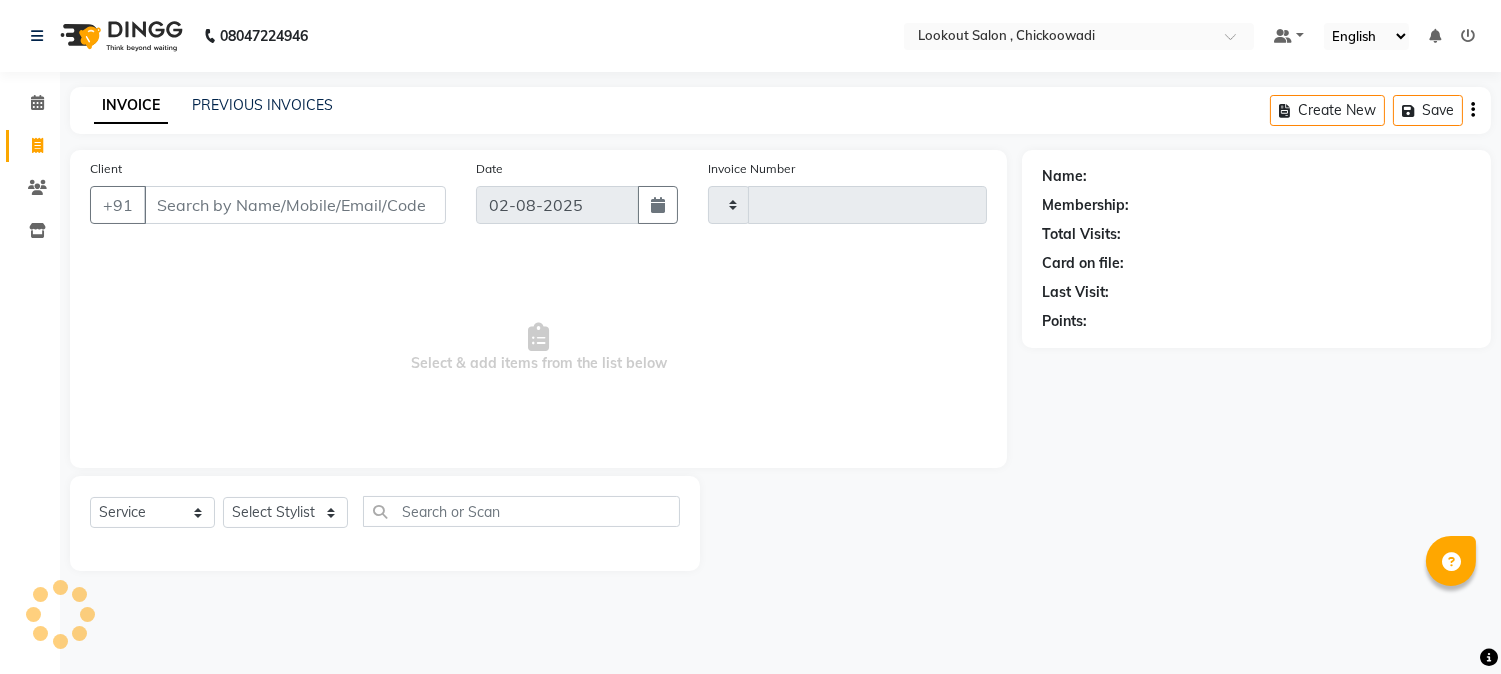 type on "4919" 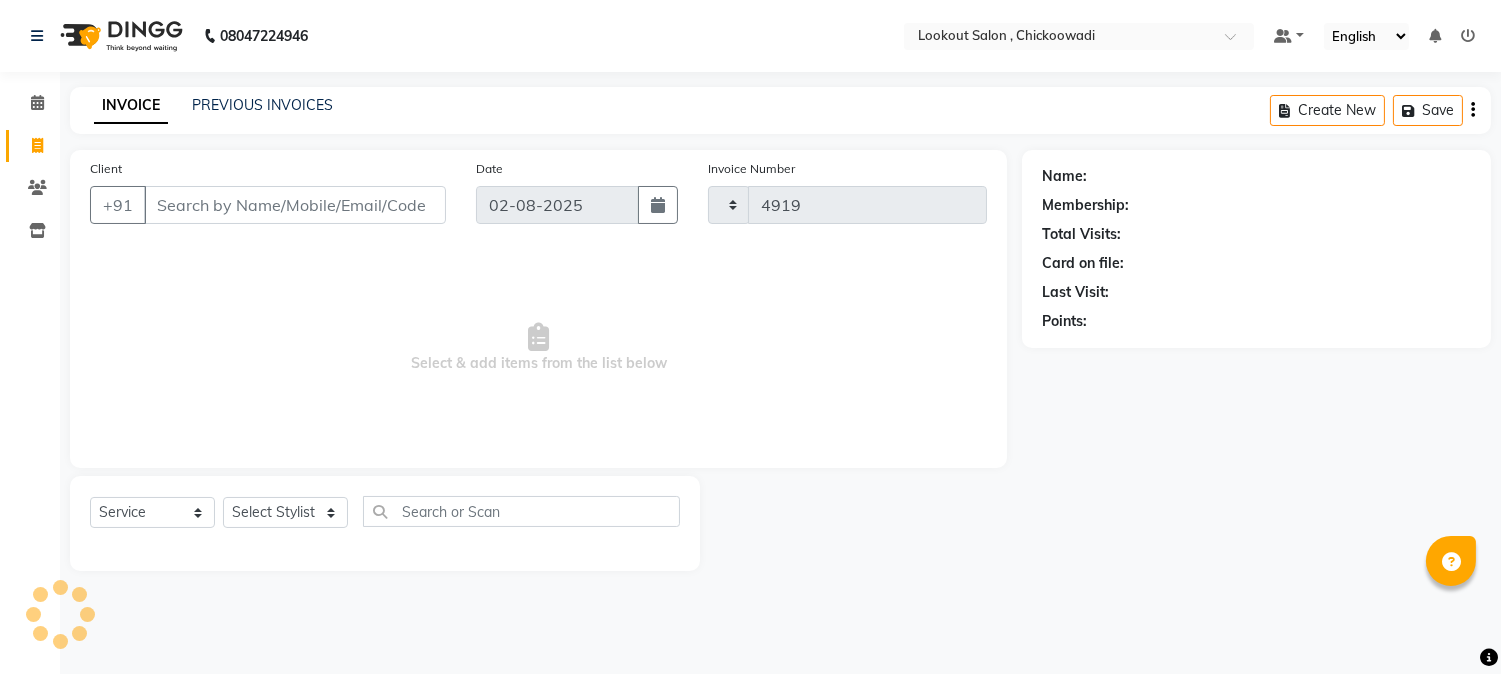 select on "151" 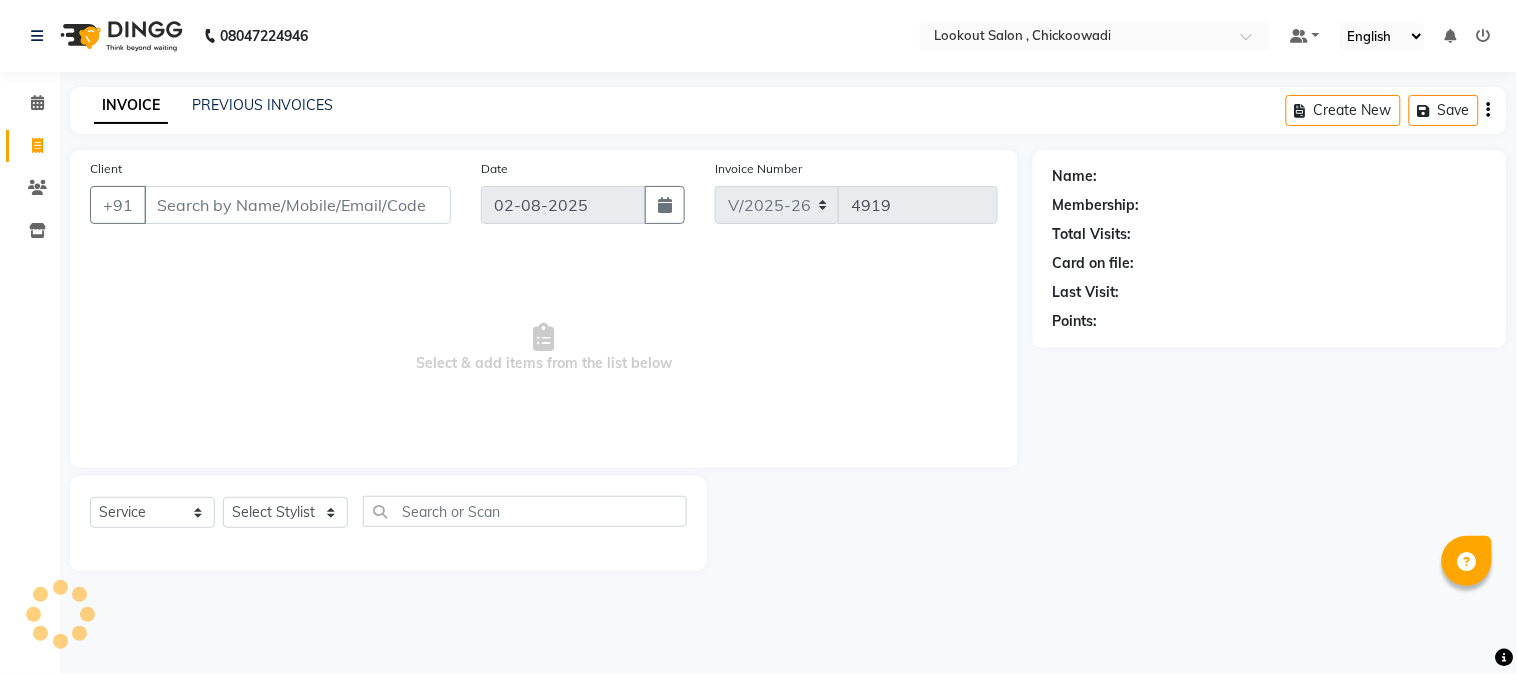 click on "Calendar  Invoice  Clients  Inventory Completed InProgress Upcoming Dropped Tentative Check-In Confirm Bookings Segments Page Builder" 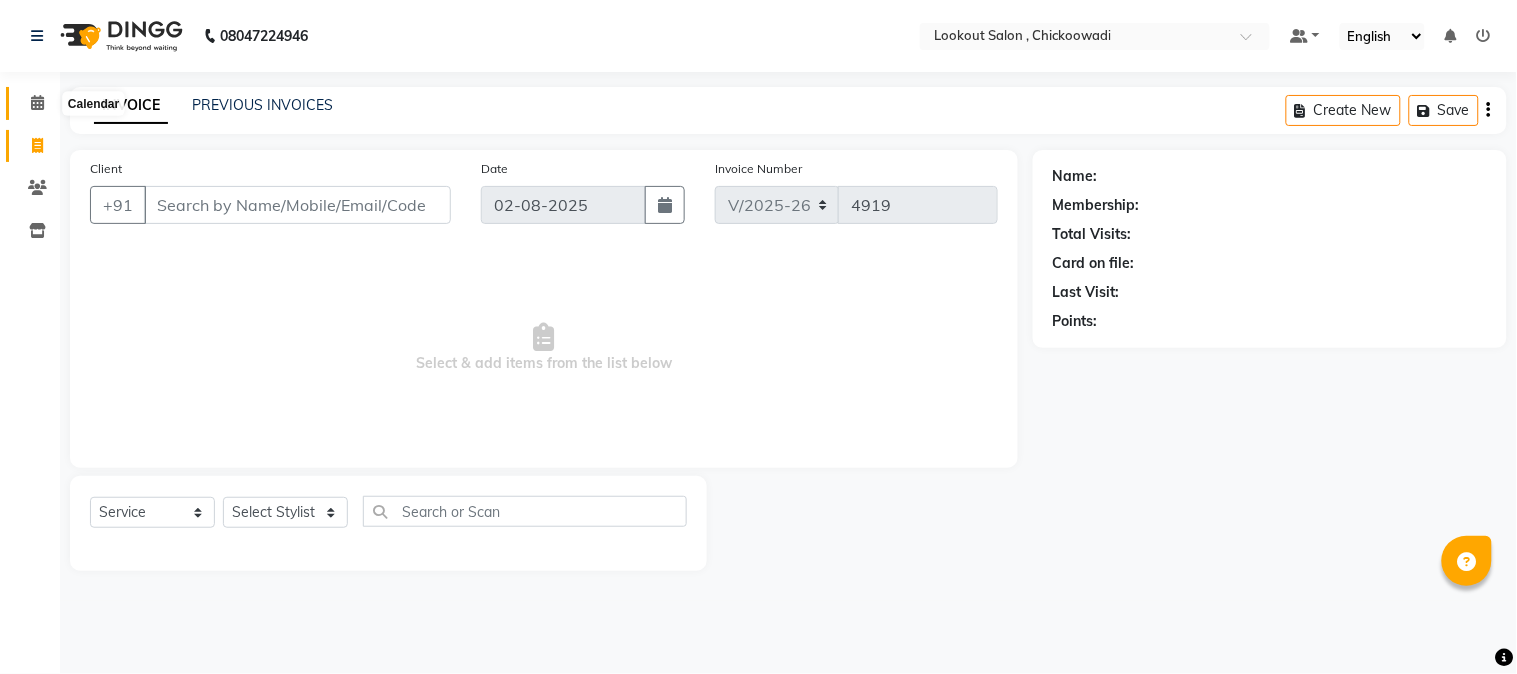 click 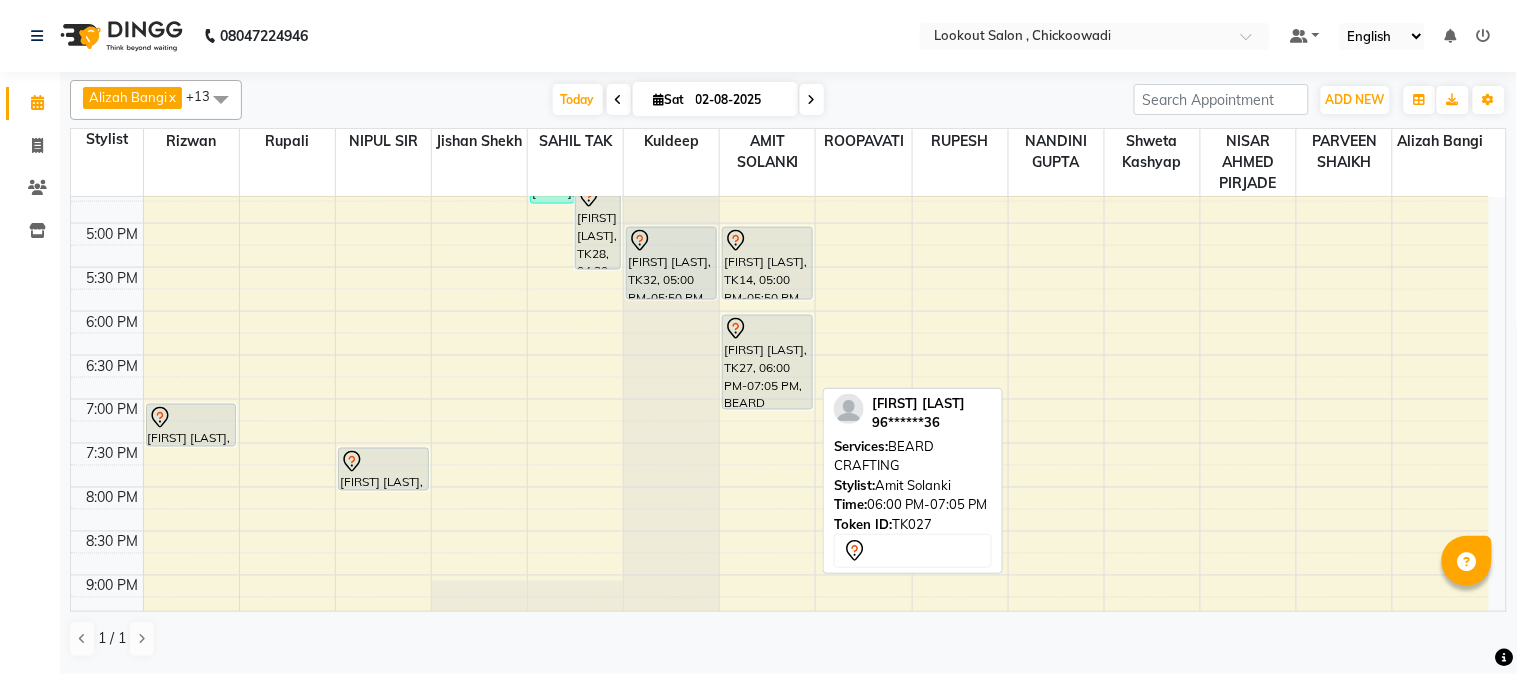 scroll, scrollTop: 777, scrollLeft: 0, axis: vertical 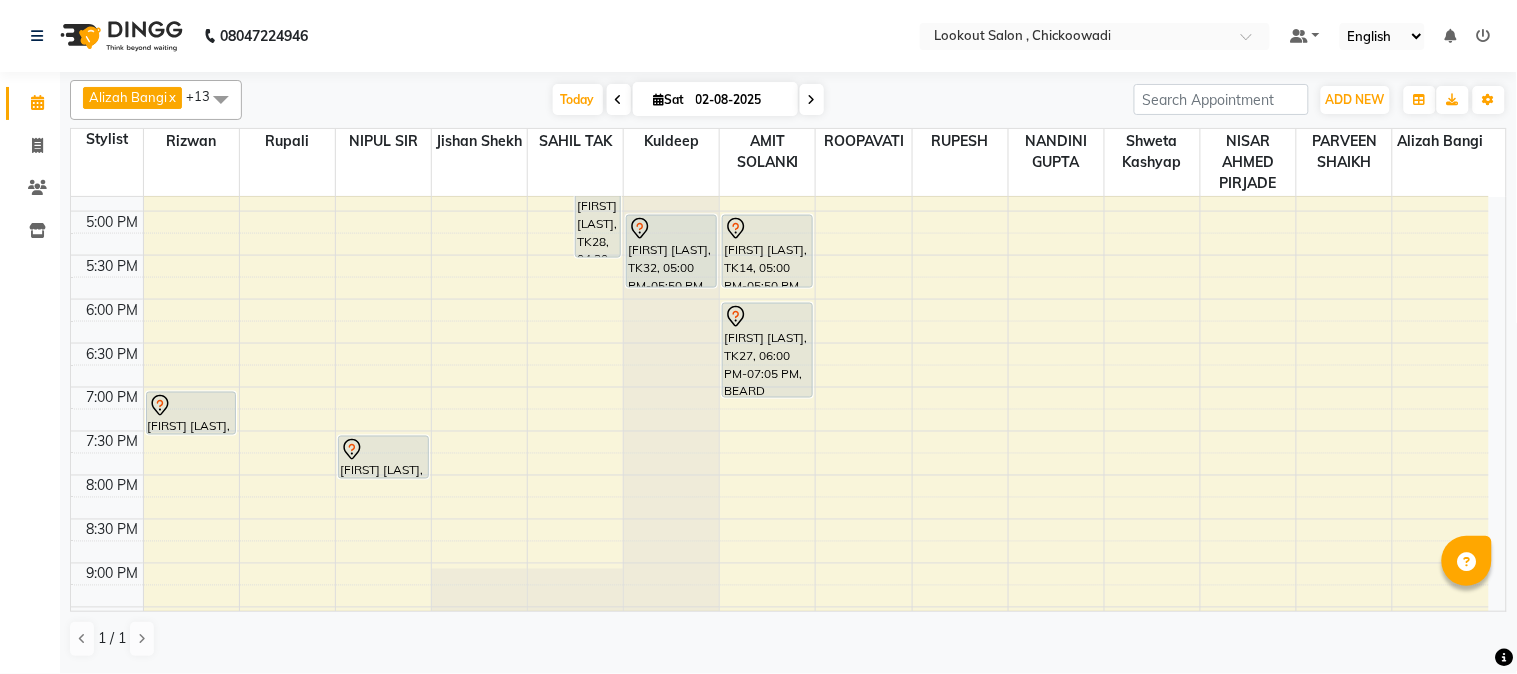 click at bounding box center (812, 100) 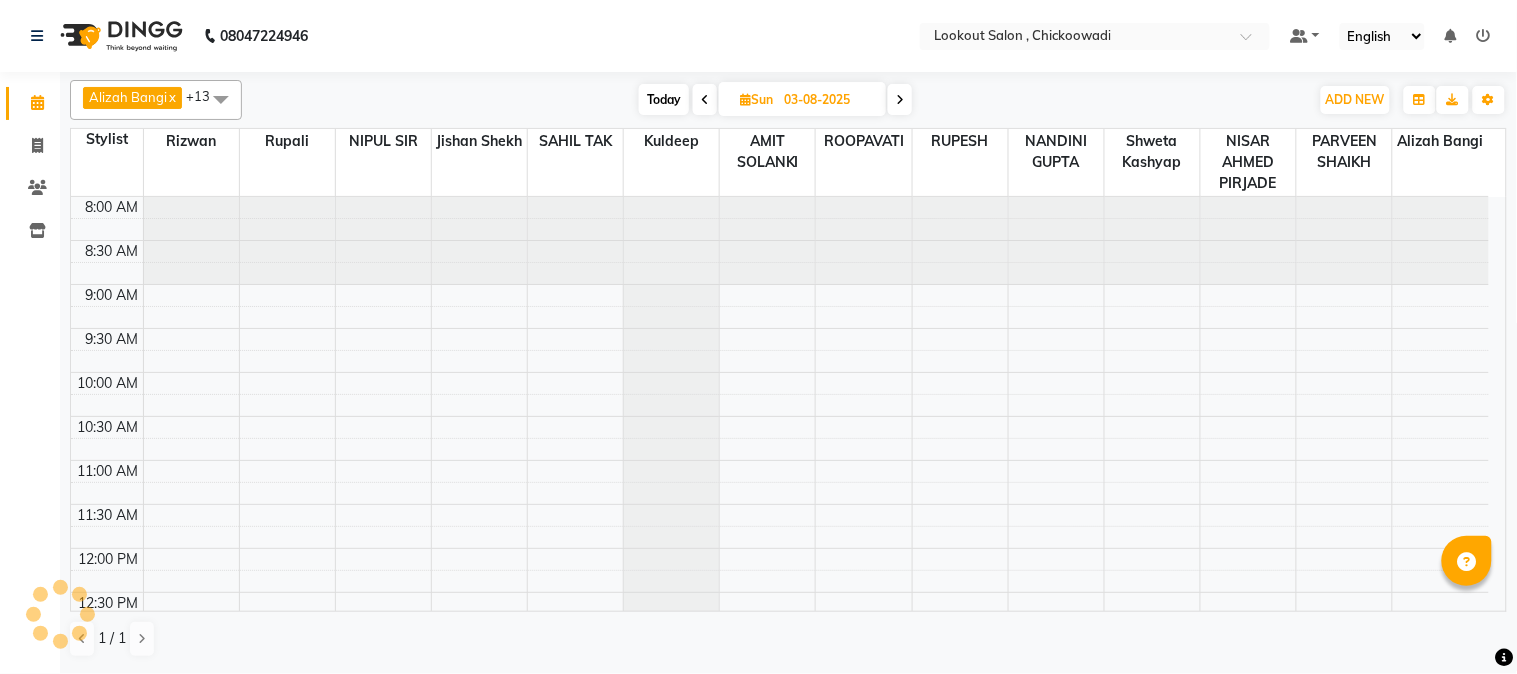 scroll, scrollTop: 707, scrollLeft: 0, axis: vertical 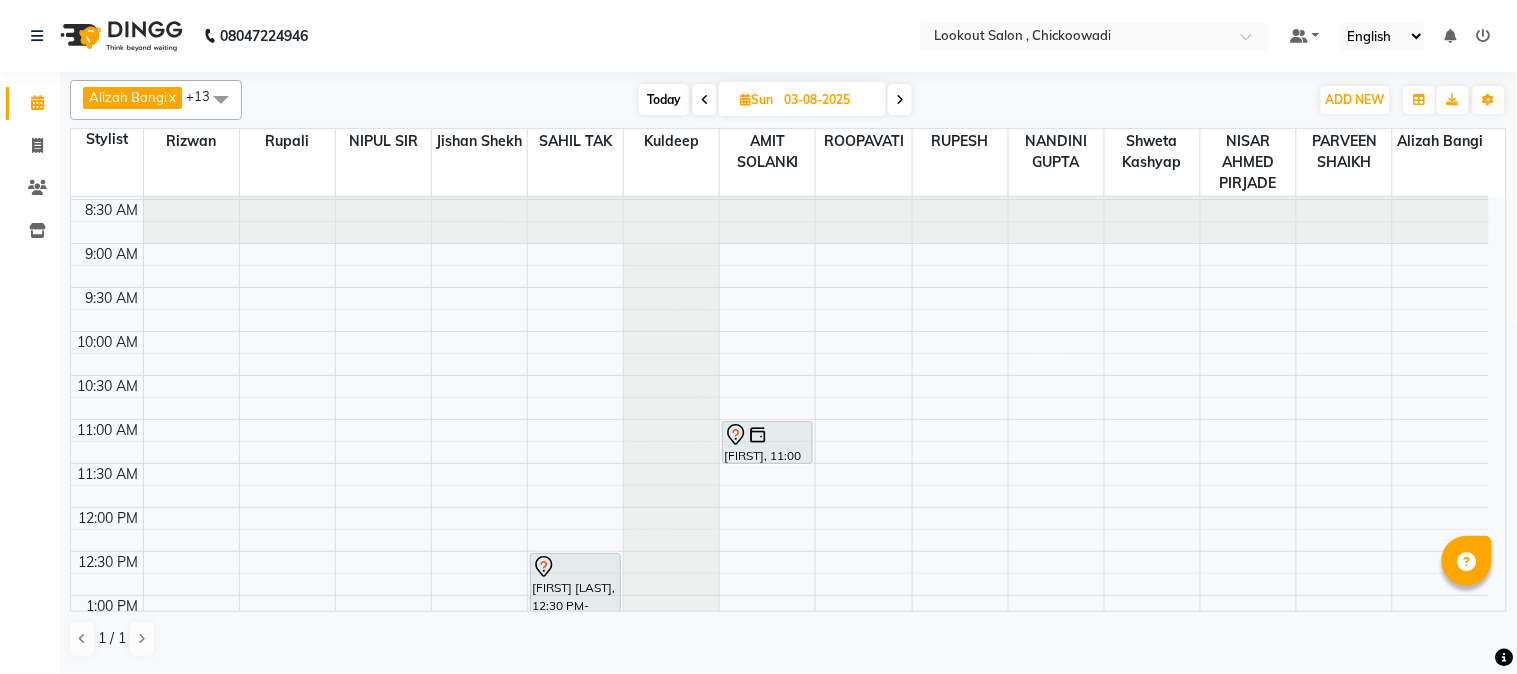 click on "8:00 AM 8:30 AM 9:00 AM 9:30 AM 10:00 AM 10:30 AM 11:00 AM 11:30 AM 12:00 PM 12:30 PM 1:00 PM 1:30 PM 2:00 PM 2:30 PM 3:00 PM 3:30 PM 4:00 PM 4:30 PM 5:00 PM 5:30 PM 6:00 PM 6:30 PM 7:00 PM 7:30 PM 8:00 PM 8:30 PM 9:00 PM 9:30 PM 10:00 PM 10:30 PM 11:00 PM 11:30 PM             [FIRST] [LAST], 02:00 PM-02:30 PM, HAIRCUT WITH ART DIRECTOR             [FIRST] [LAST], 12:30 PM-01:40 PM, NANO/BTX  - UPTO WAIST             [FIRST] [LAST], 11:00 AM-11:30 AM, WASH & BLAST DRY (F)" at bounding box center (780, 859) 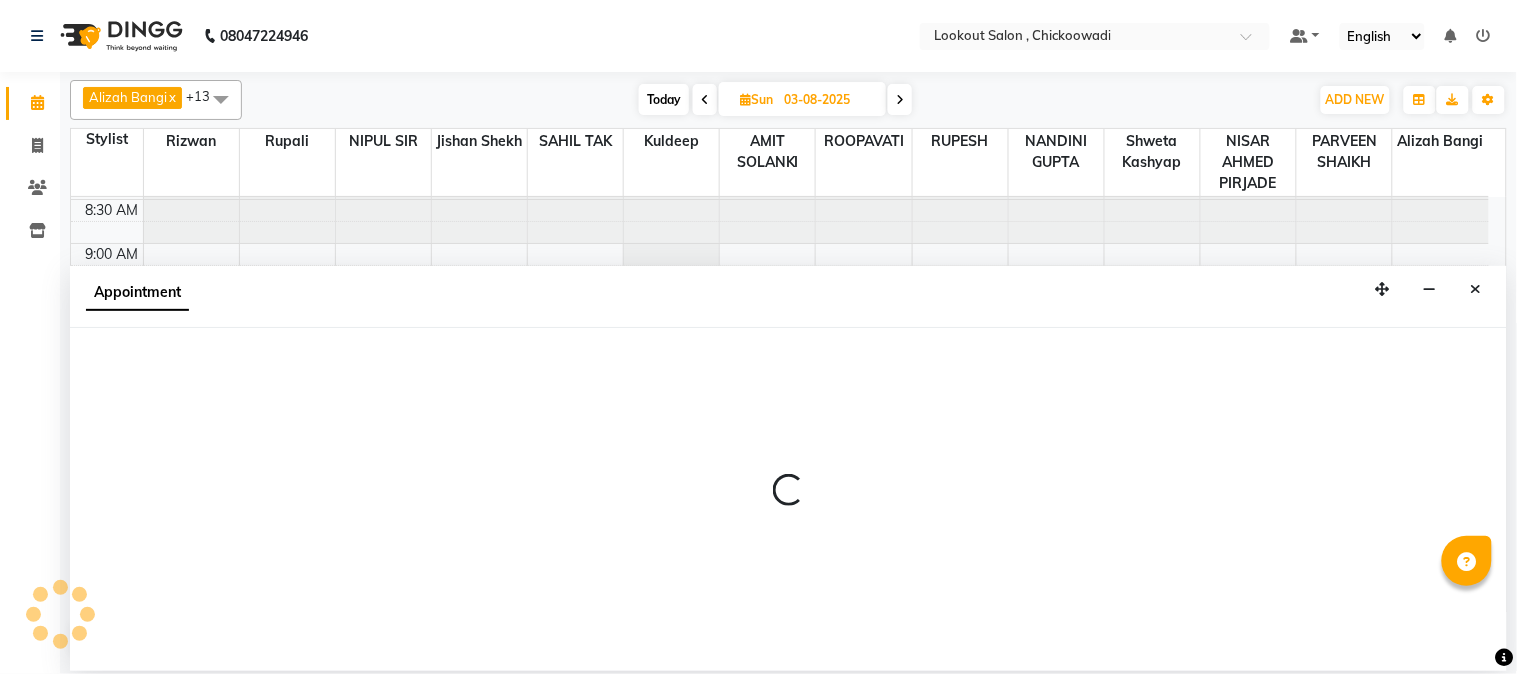 select on "48095" 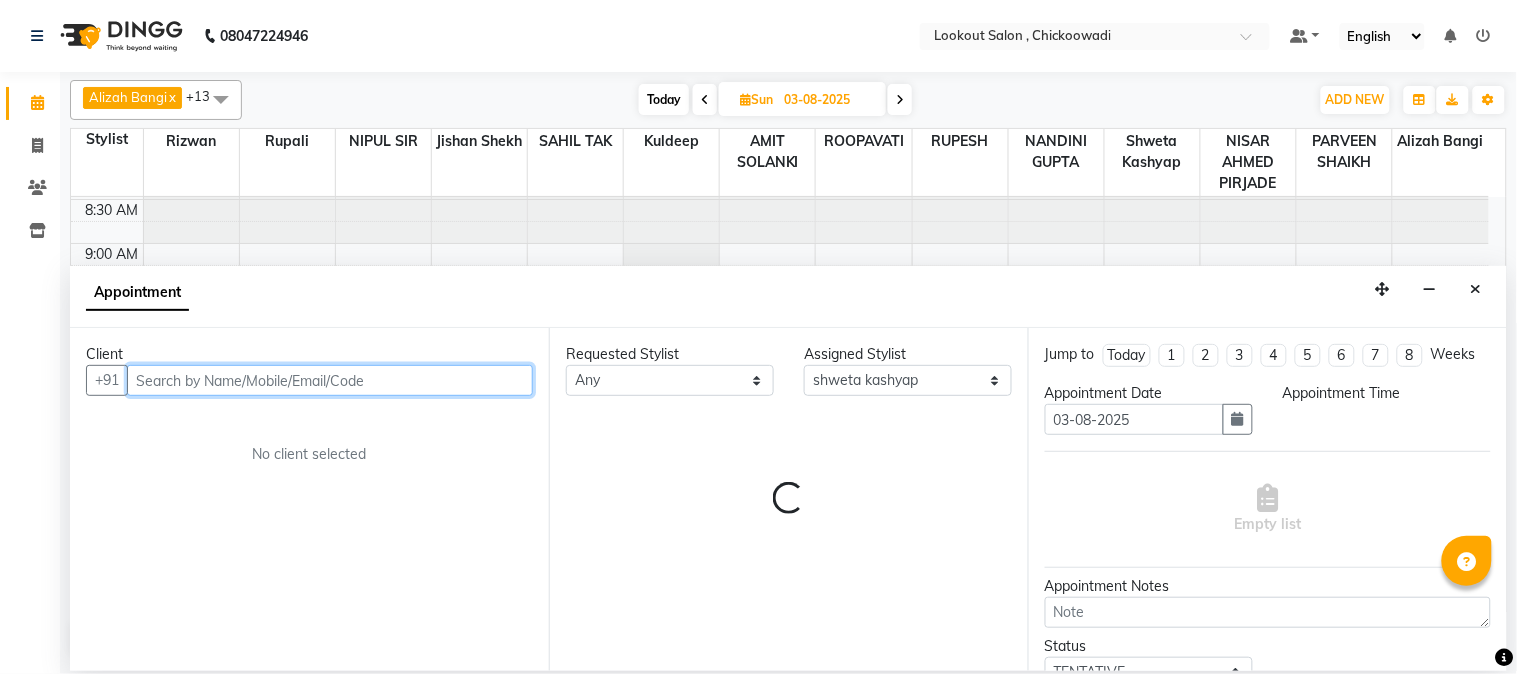 select on "630" 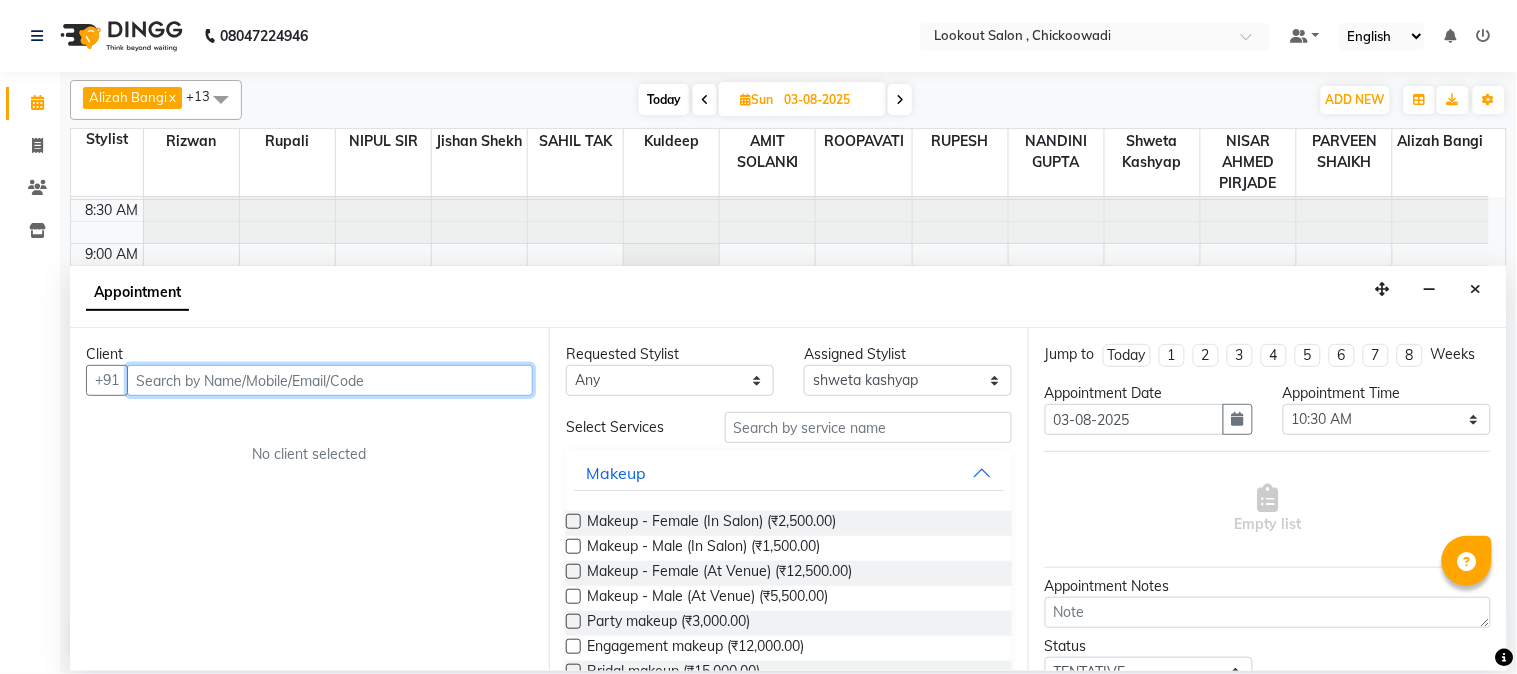click at bounding box center [330, 380] 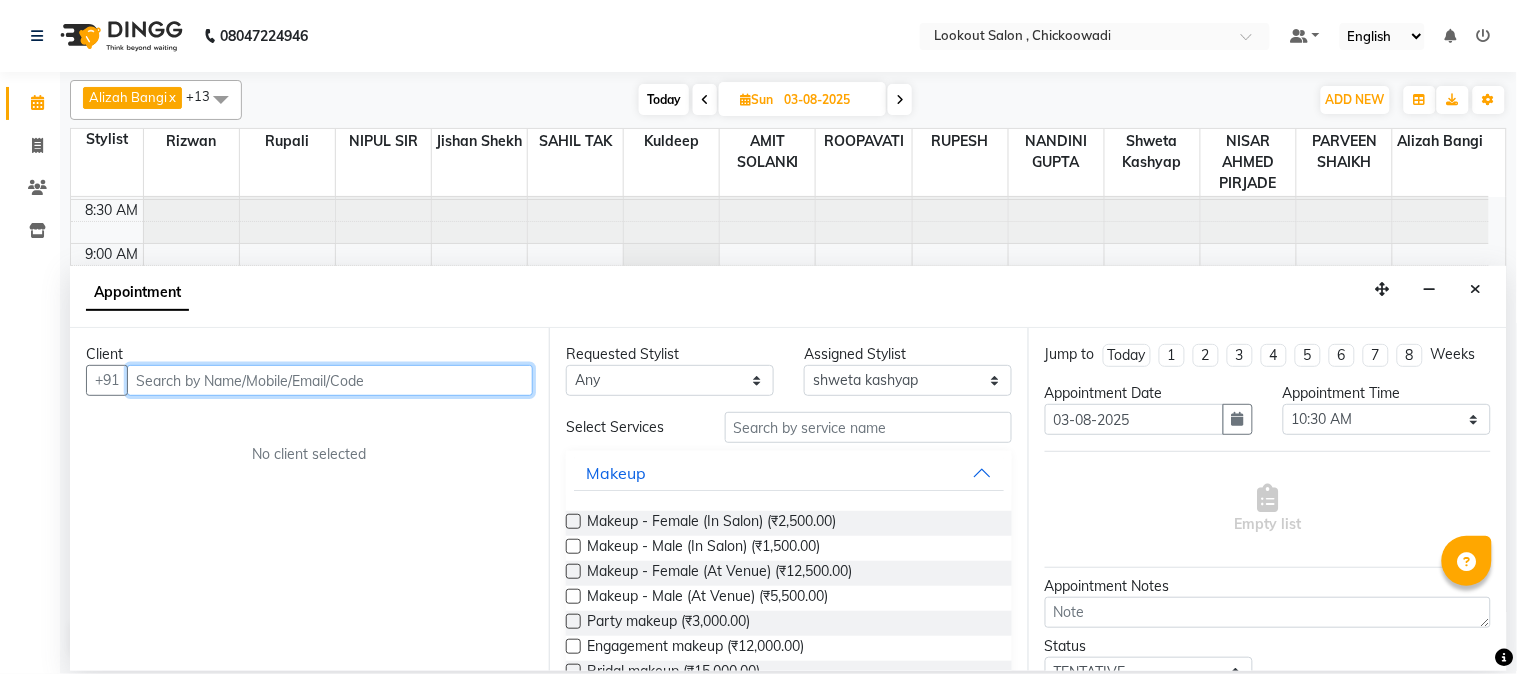 click at bounding box center (330, 380) 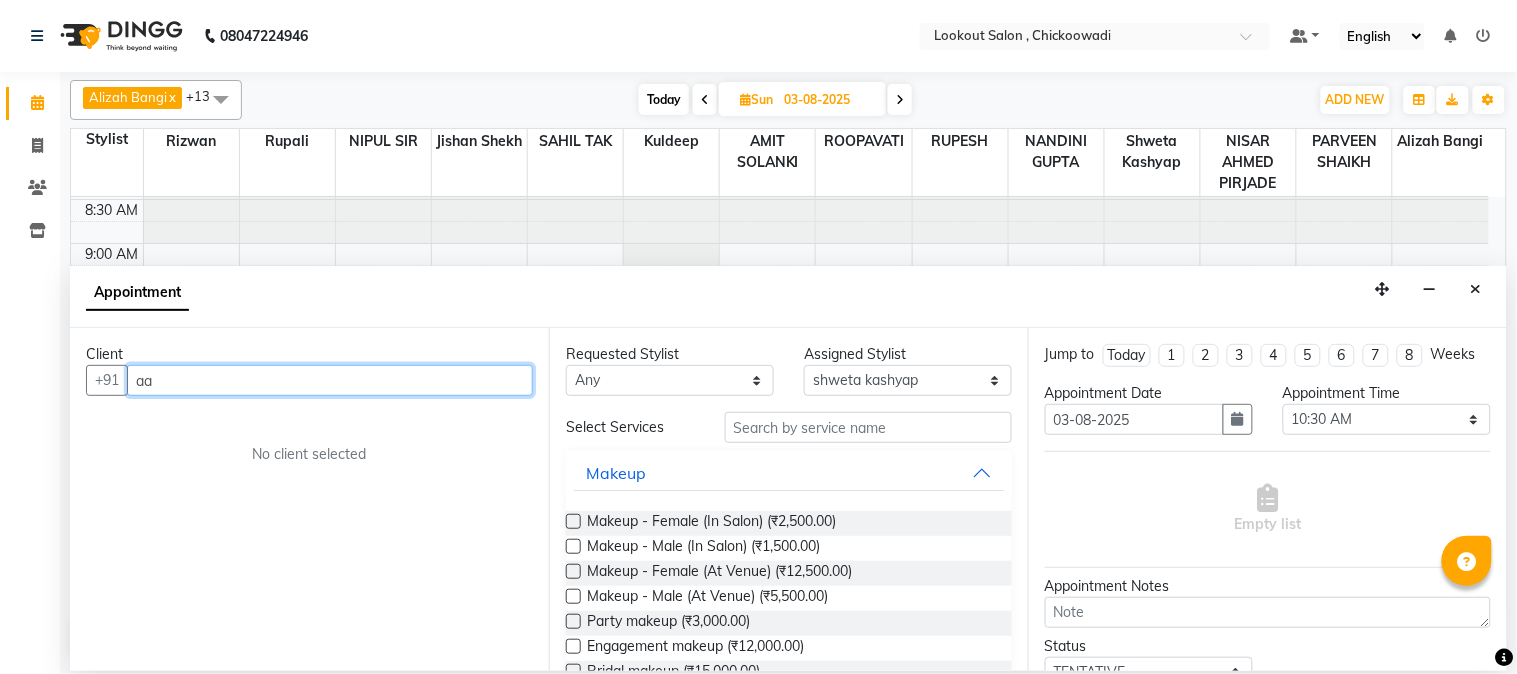 type on "a" 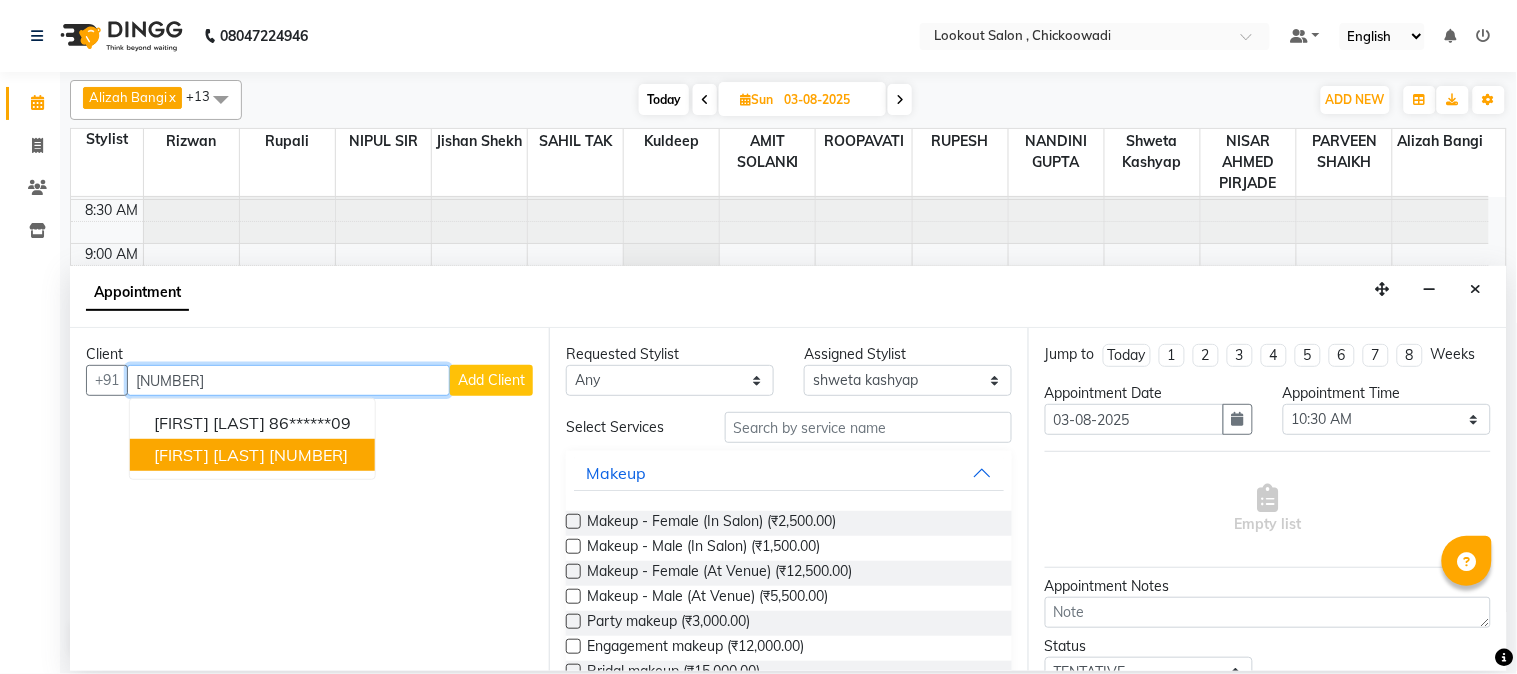 click on "[FIRST] [LAST] [NUMBER]" at bounding box center (252, 455) 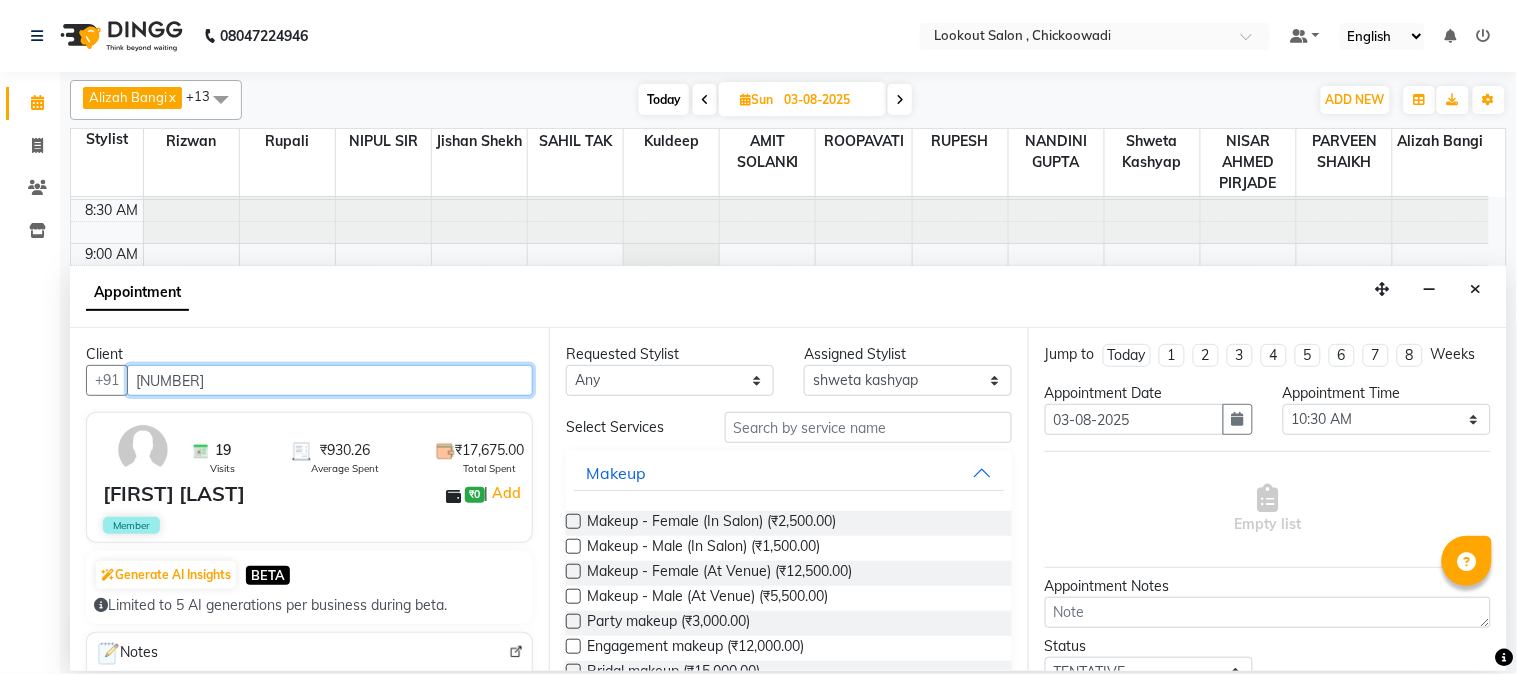 type on "[NUMBER]" 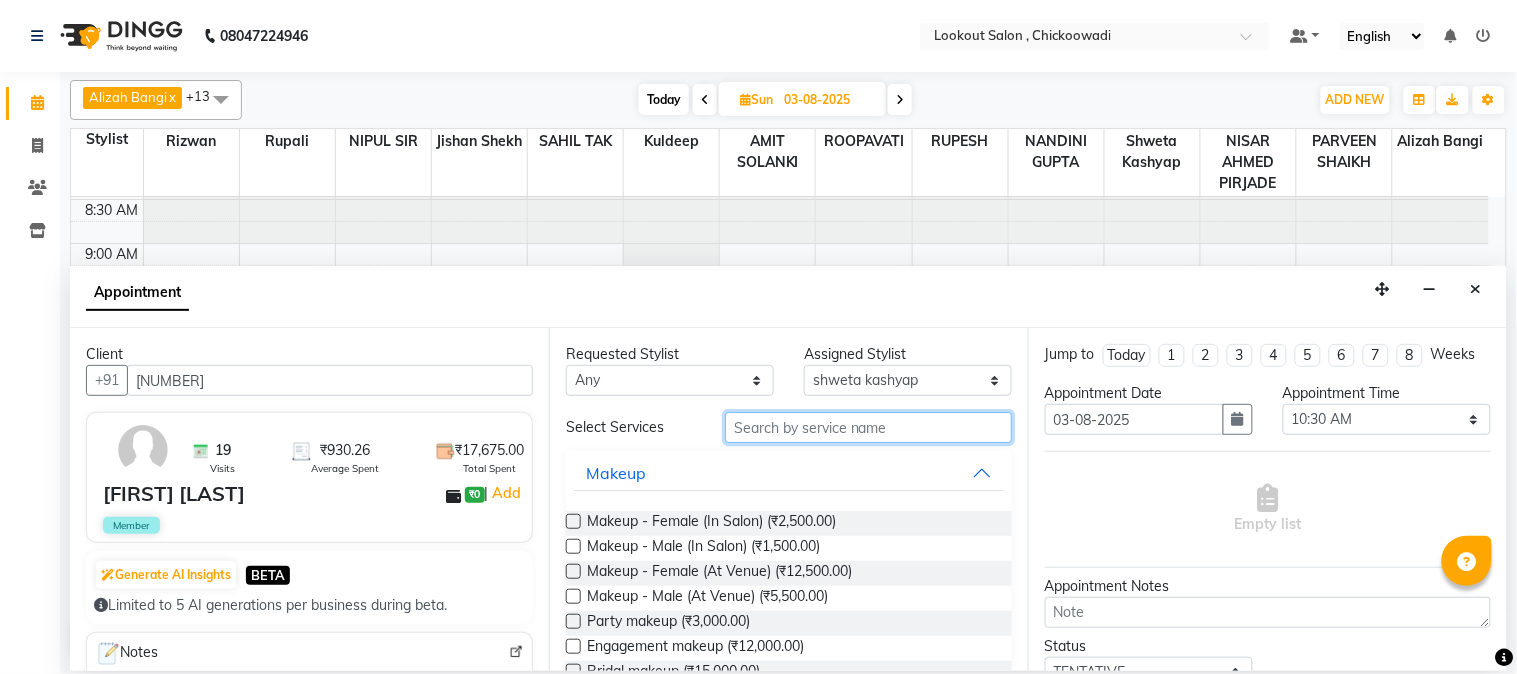 click at bounding box center (868, 427) 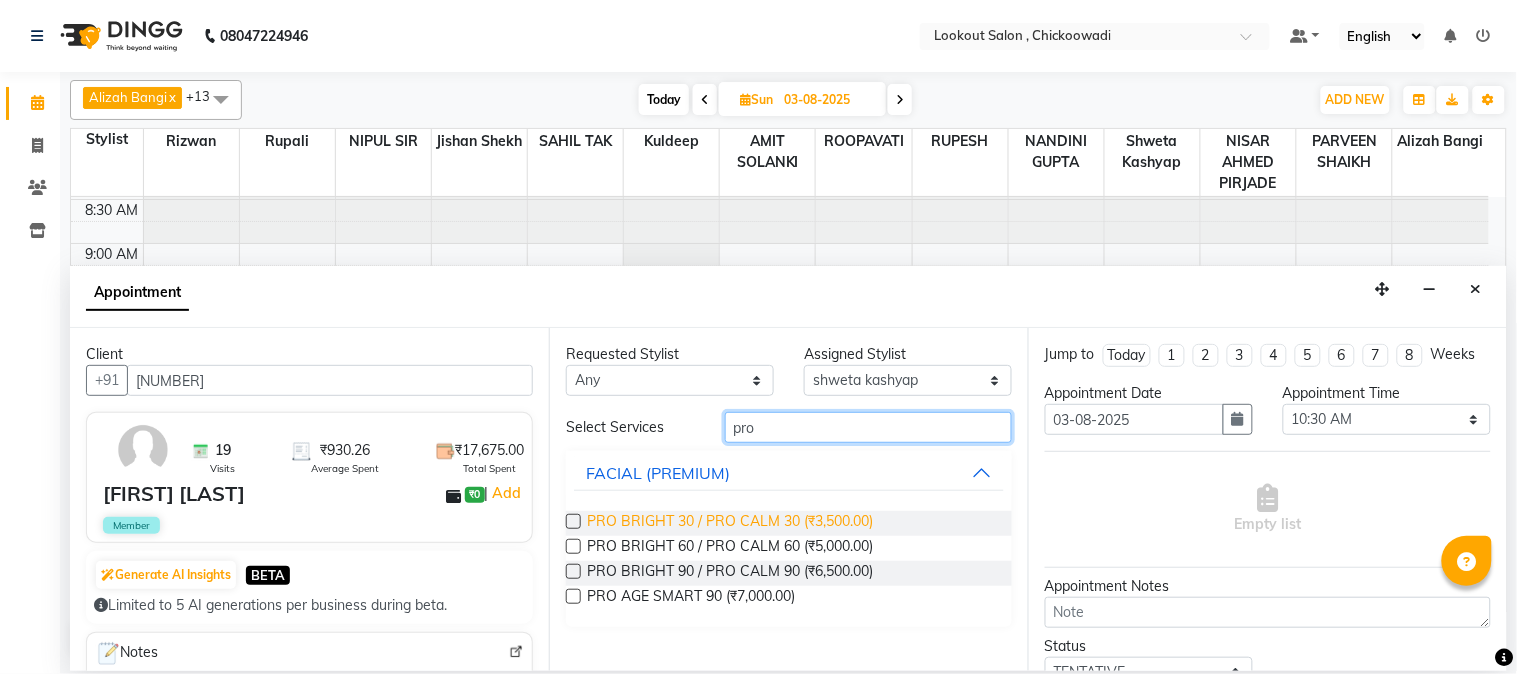 type on "pro" 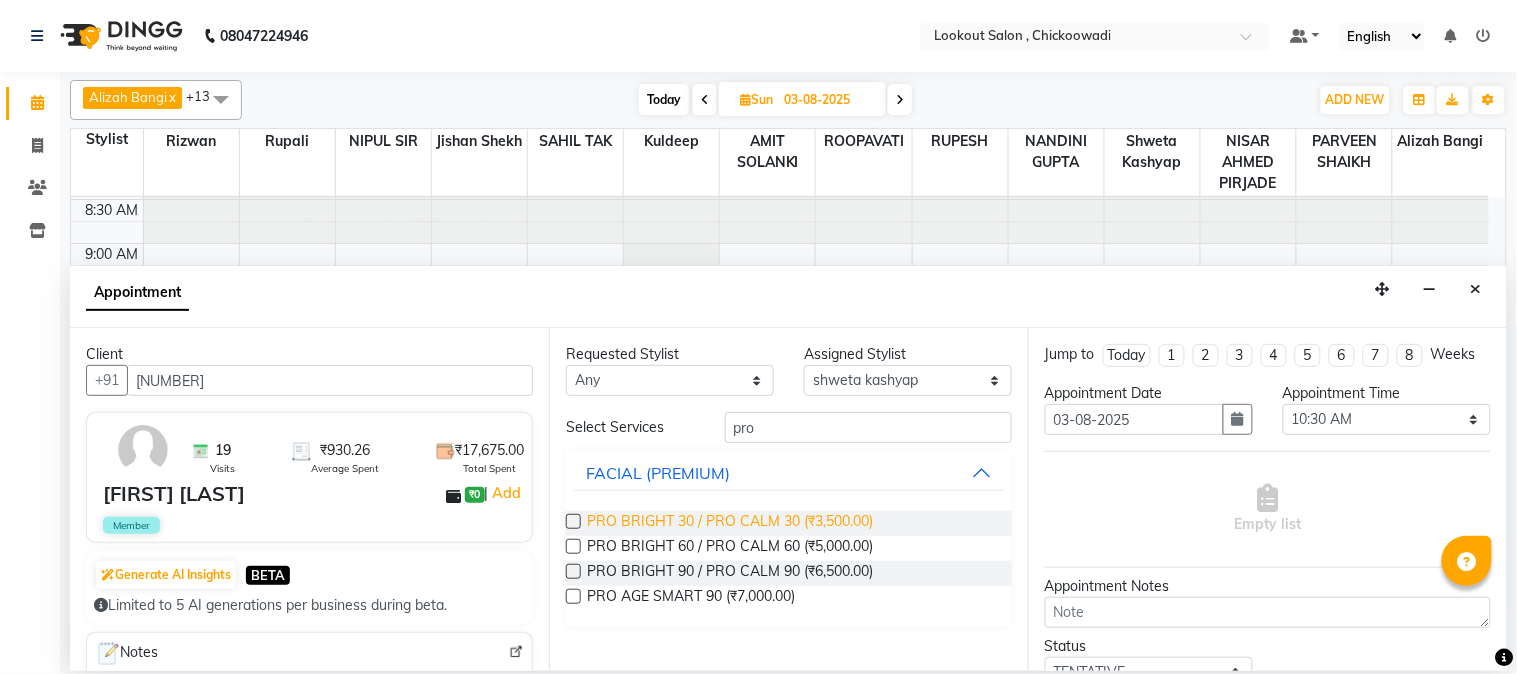 click on "PRO BRIGHT 30 / PRO CALM 30 (₹3,500.00)" at bounding box center [730, 523] 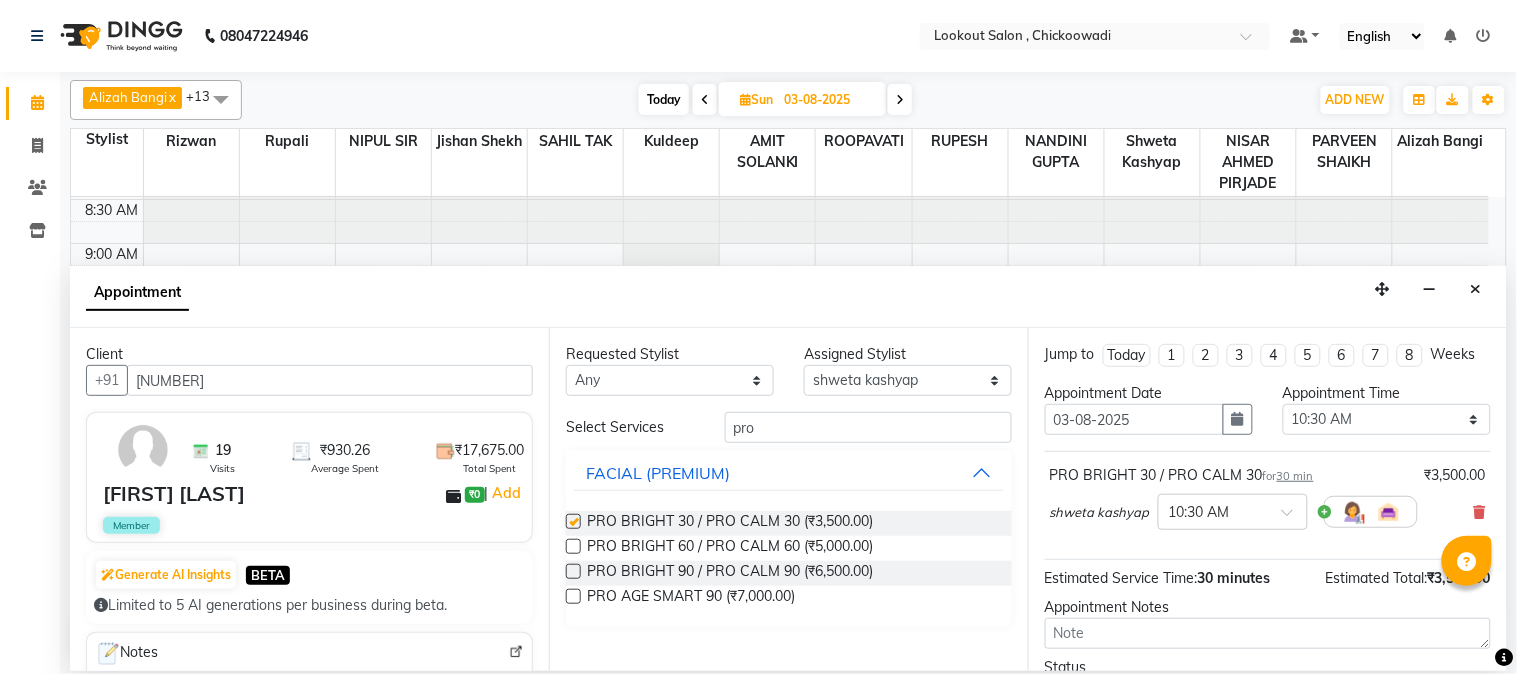 checkbox on "false" 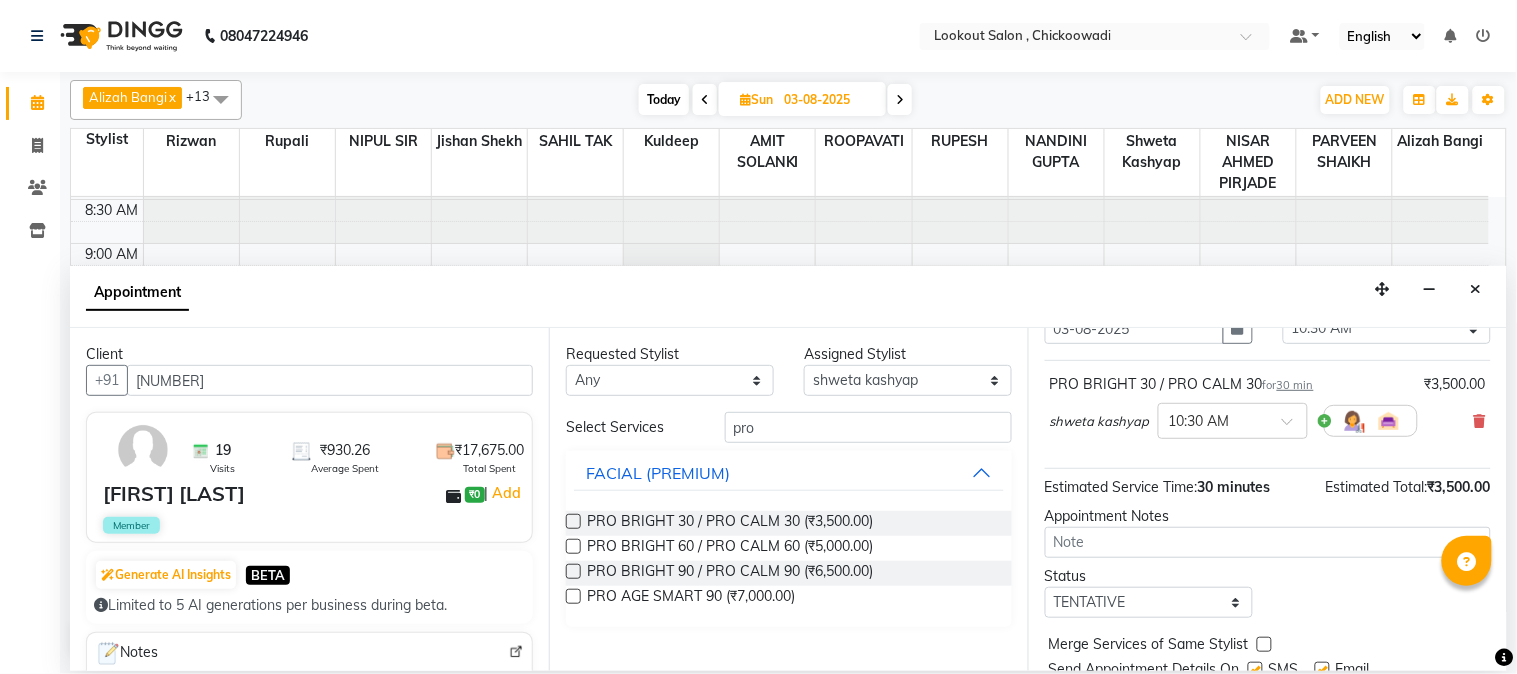 scroll, scrollTop: 183, scrollLeft: 0, axis: vertical 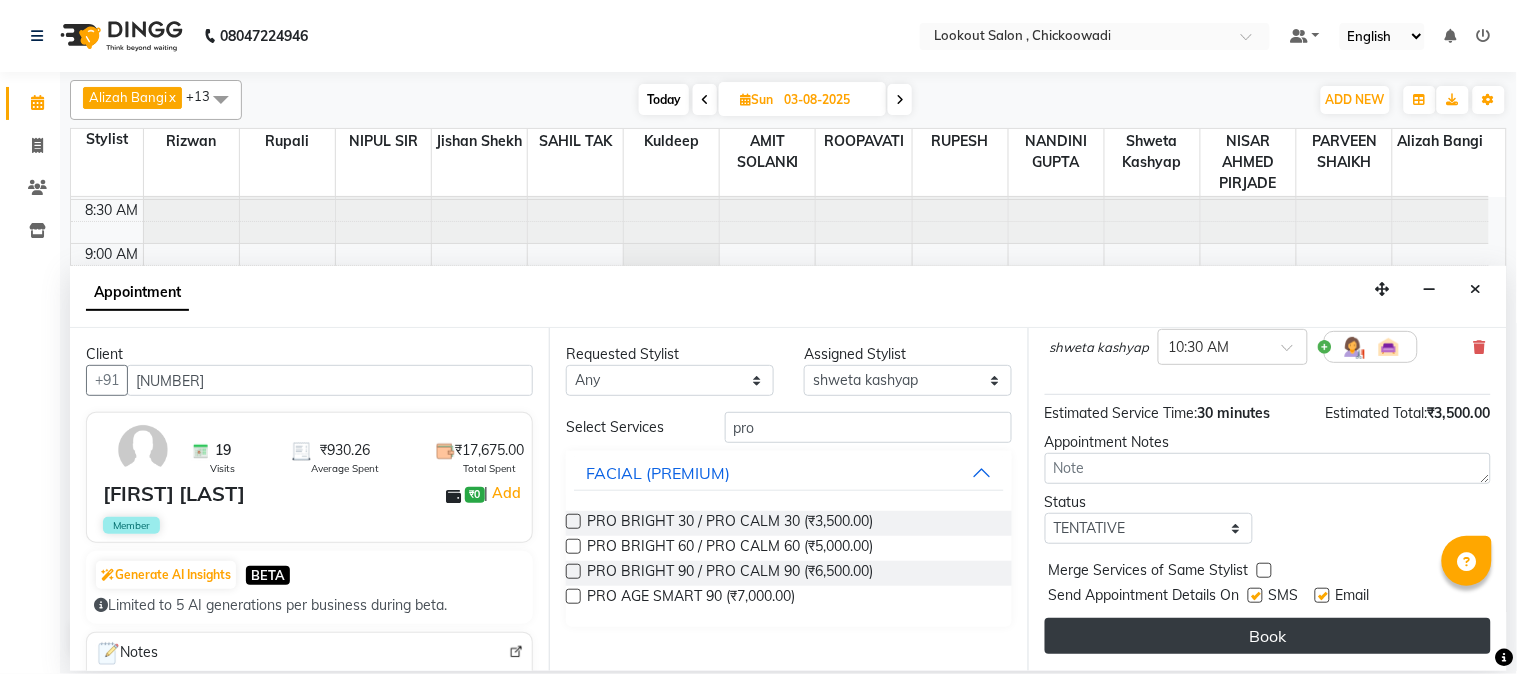 click on "Book" at bounding box center [1268, 636] 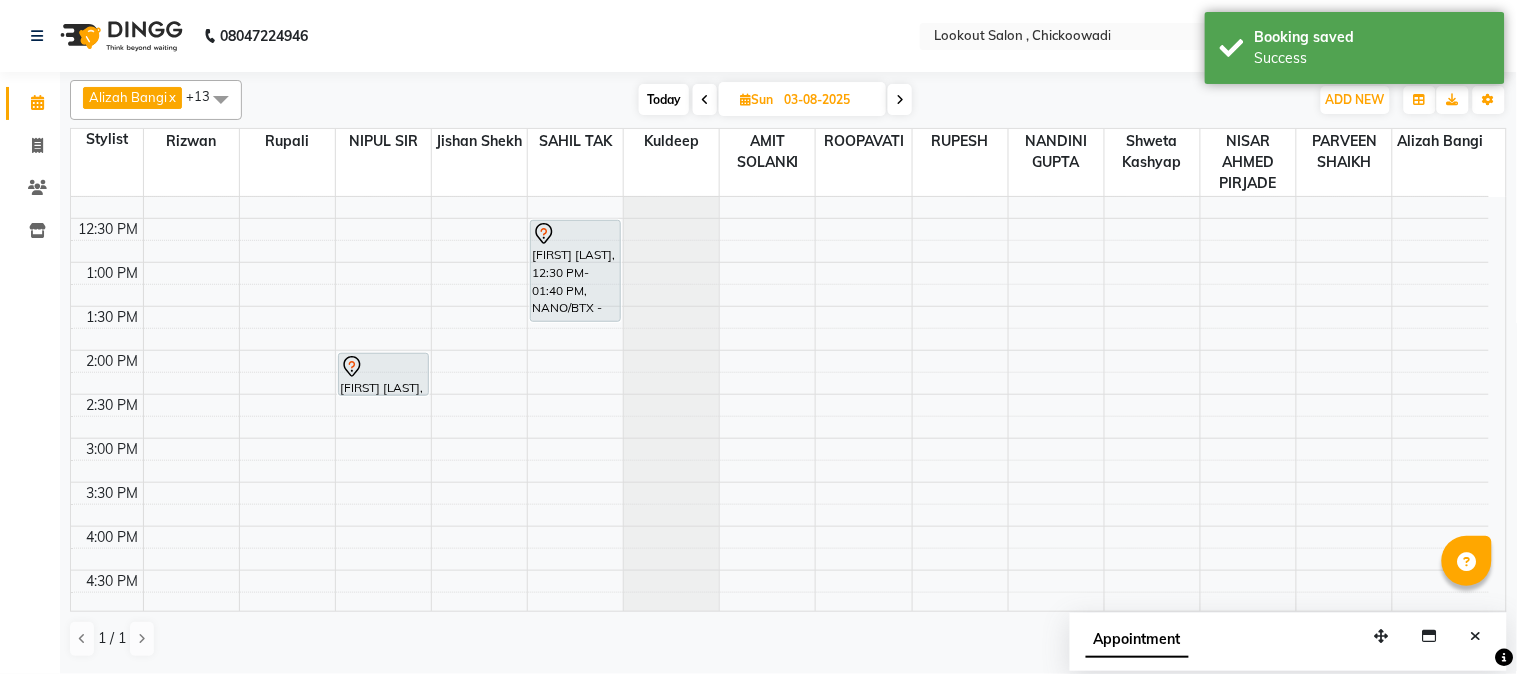 scroll, scrollTop: 263, scrollLeft: 0, axis: vertical 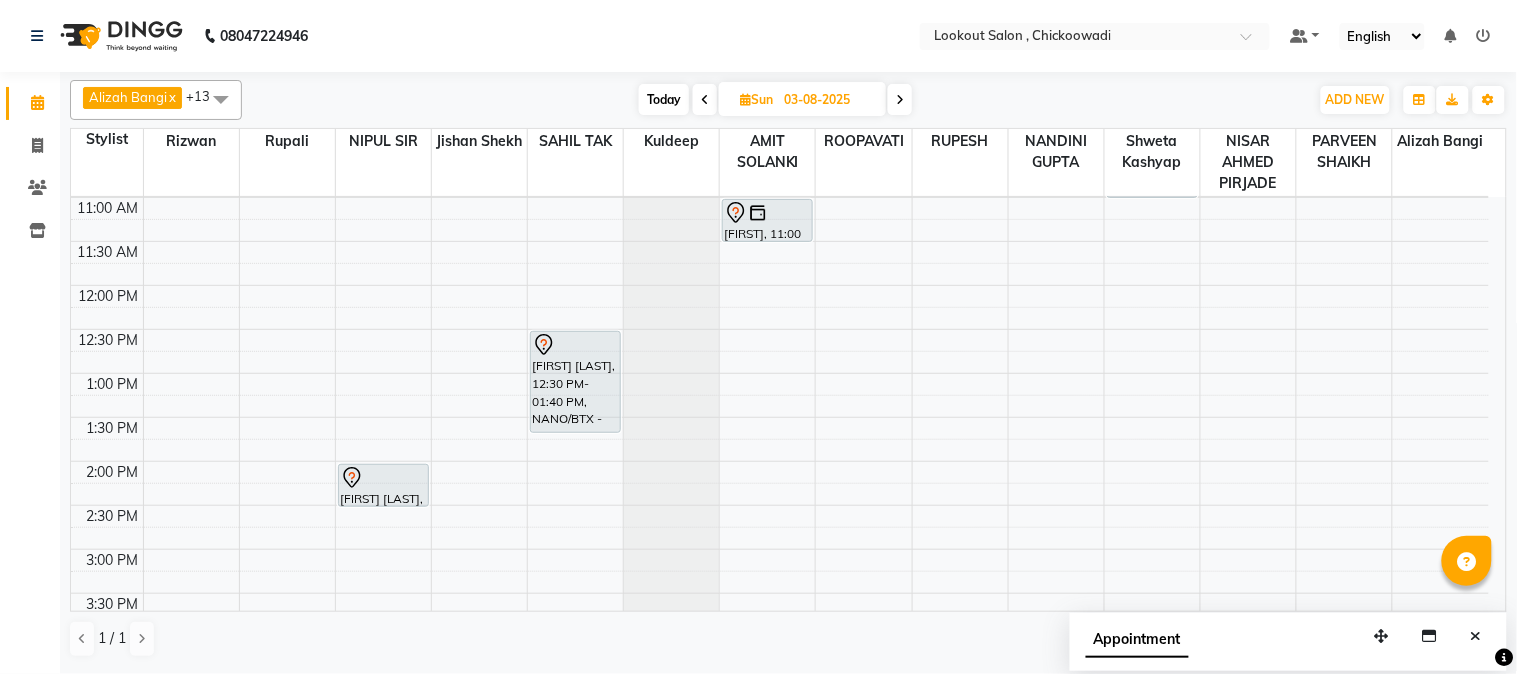 click at bounding box center [1484, 36] 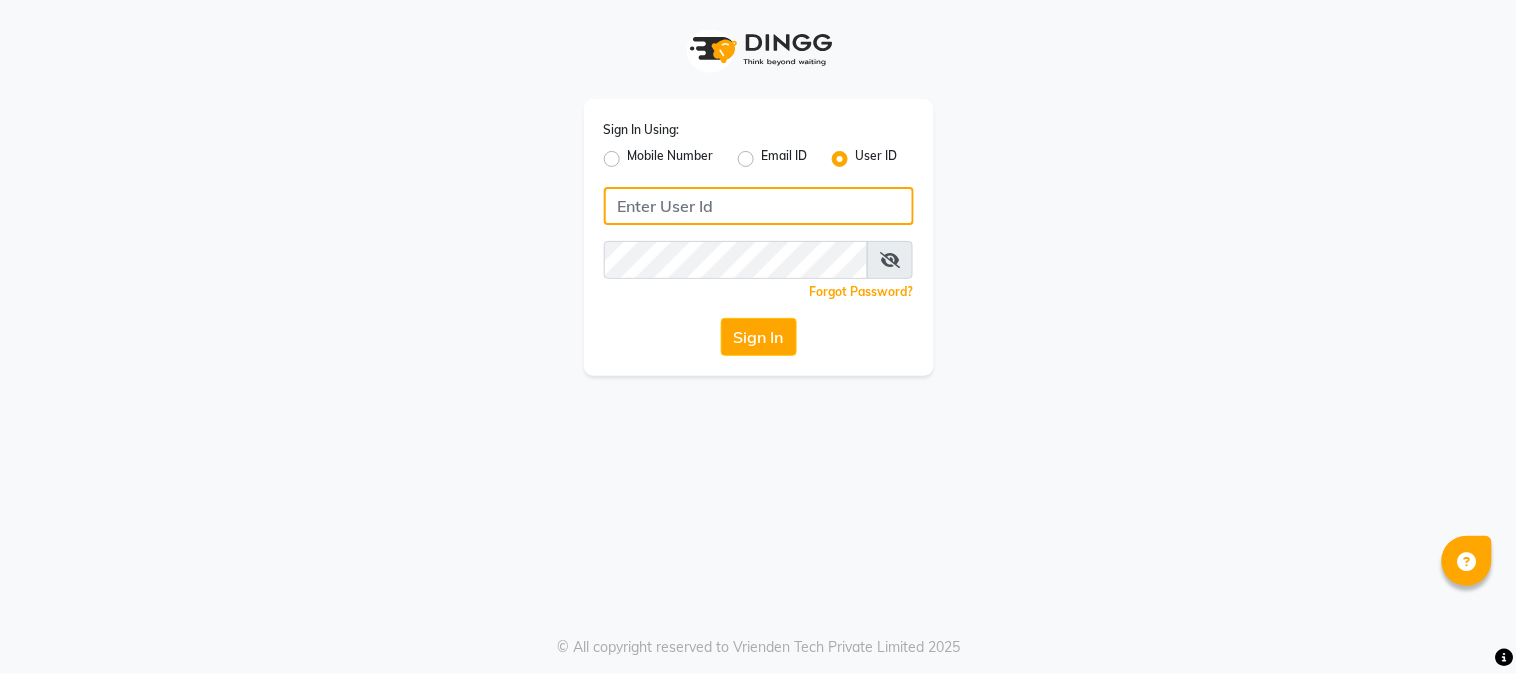 click 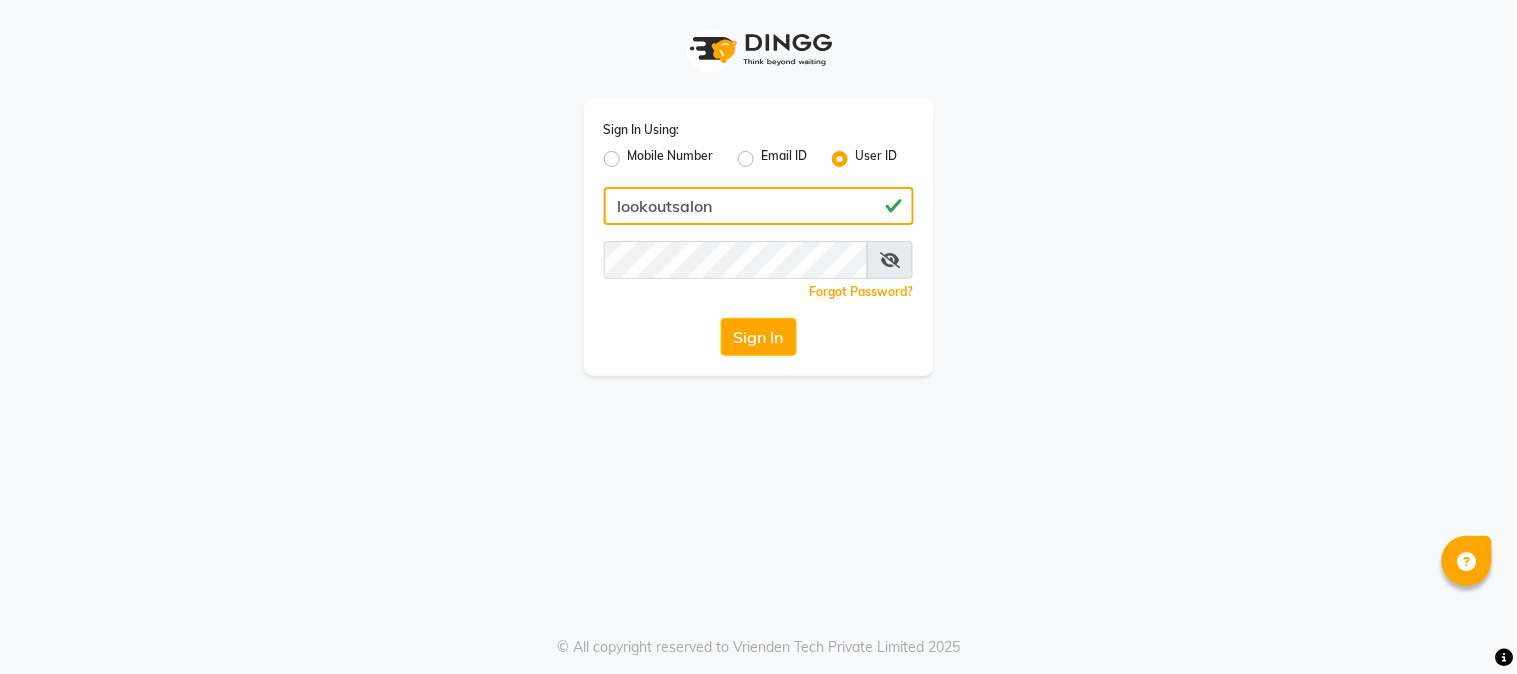 type on "lookoutsalon" 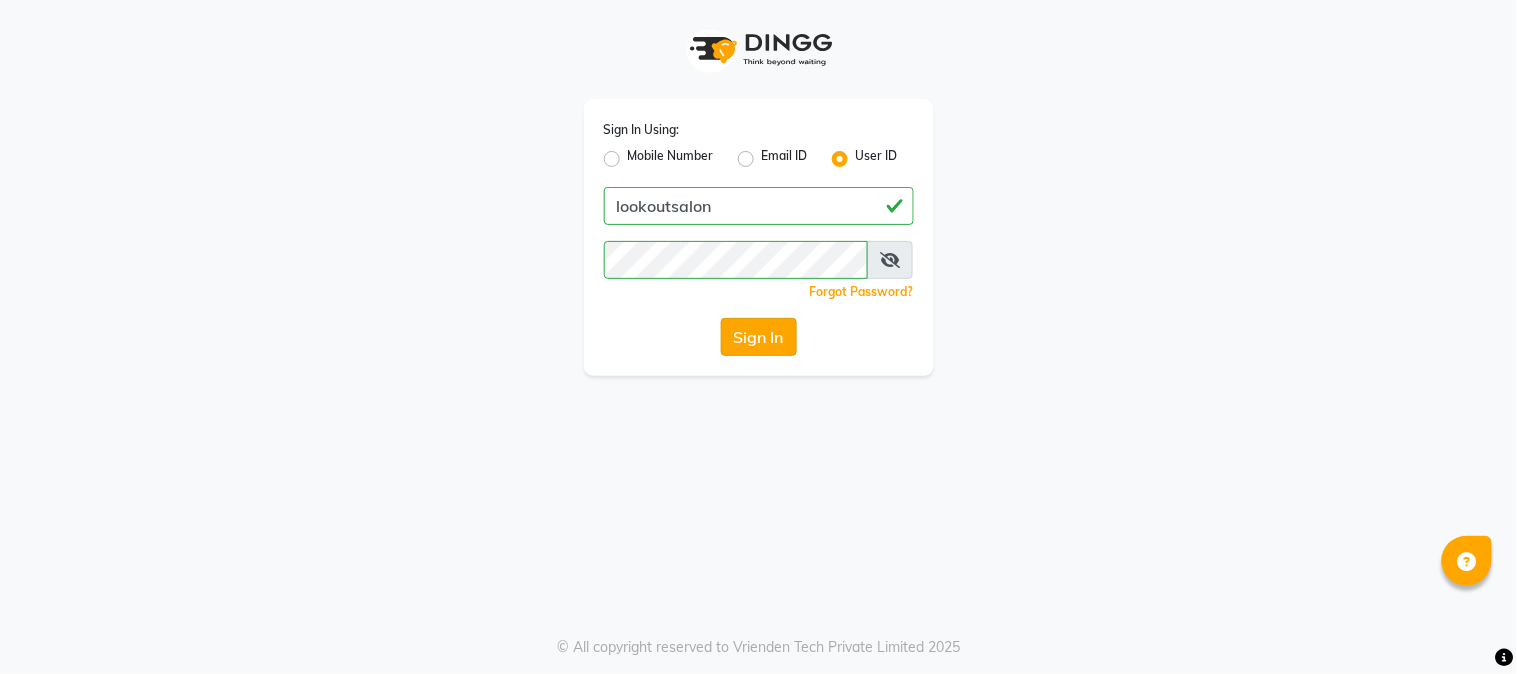 click on "Sign In" 